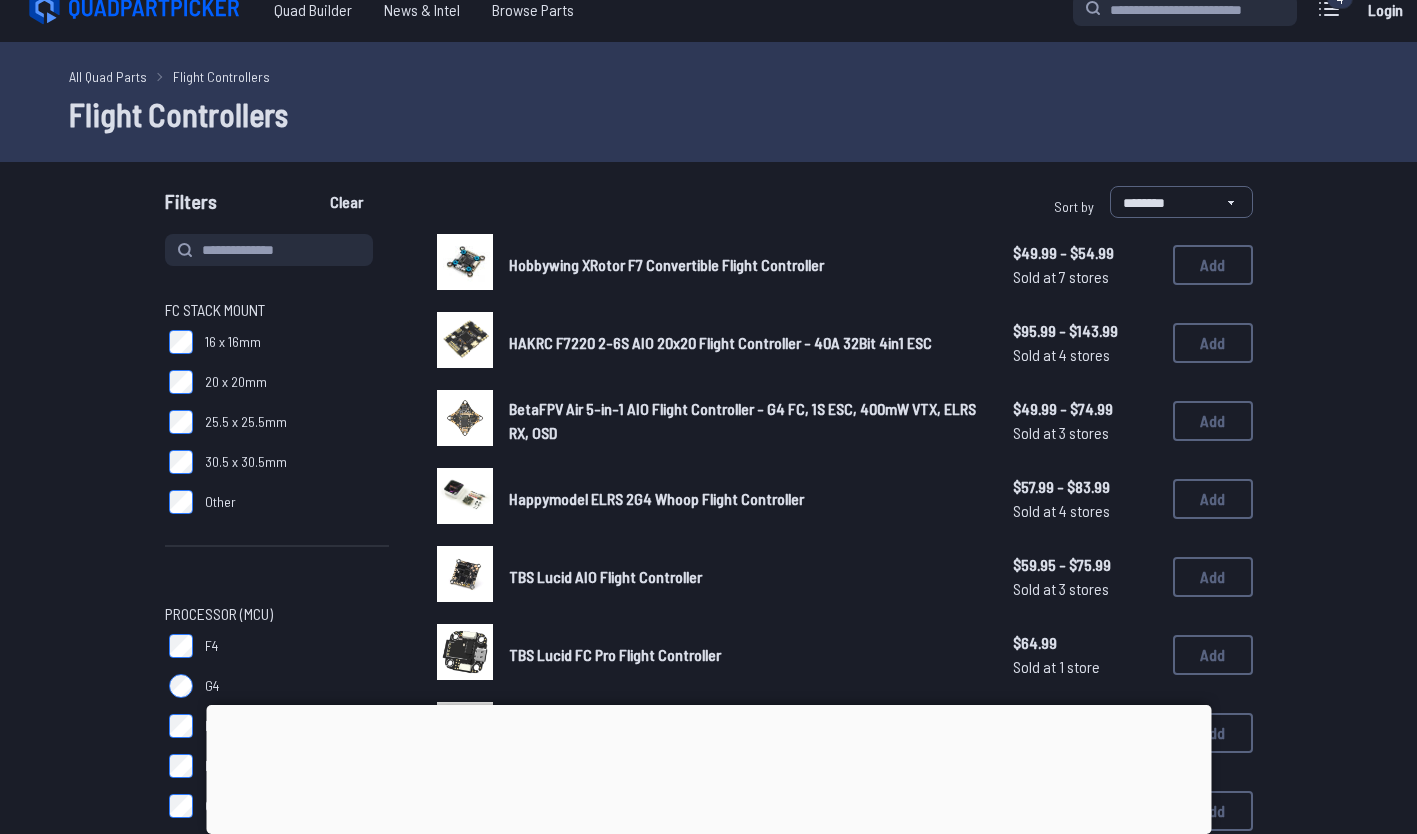 scroll, scrollTop: 0, scrollLeft: 0, axis: both 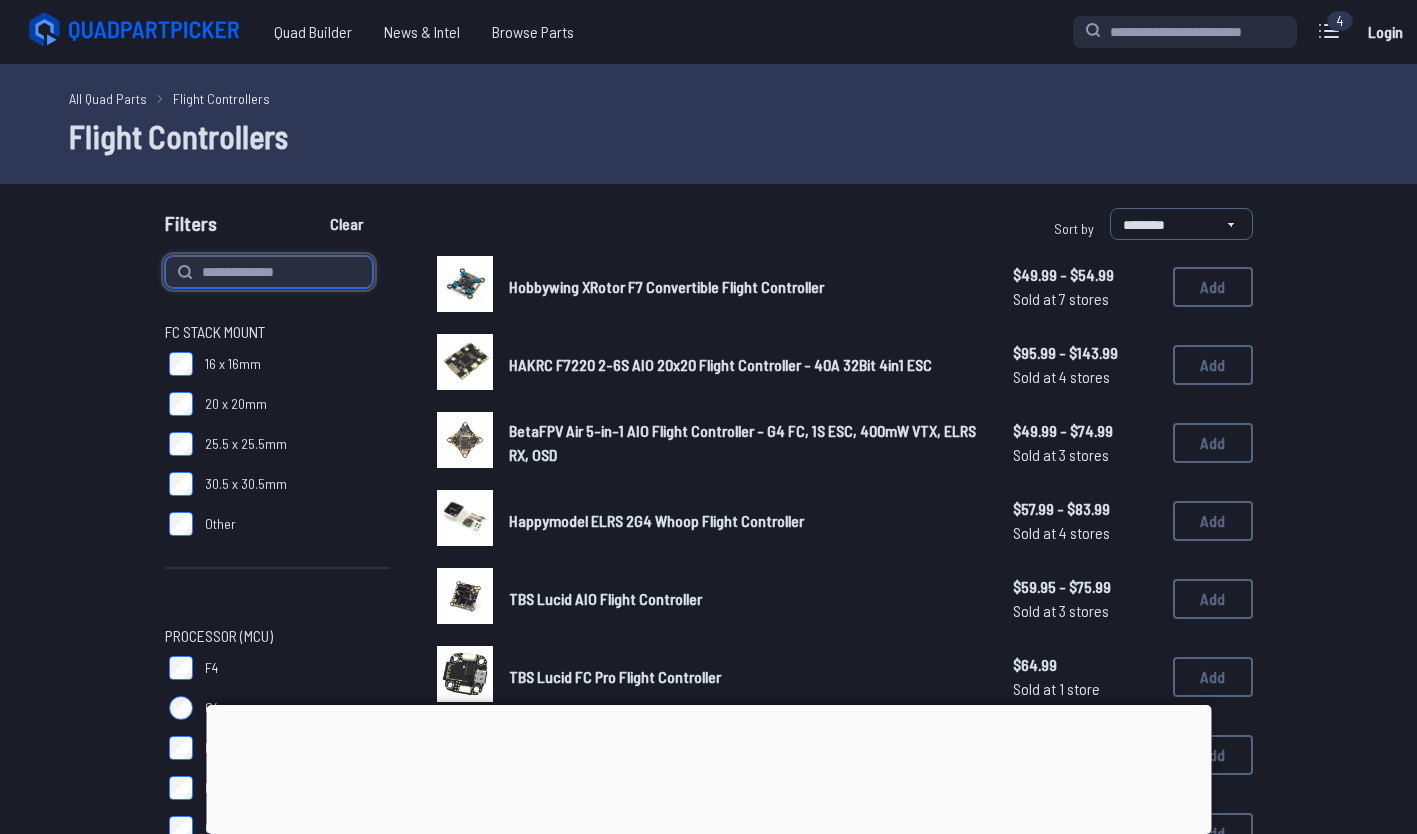 click at bounding box center (269, 272) 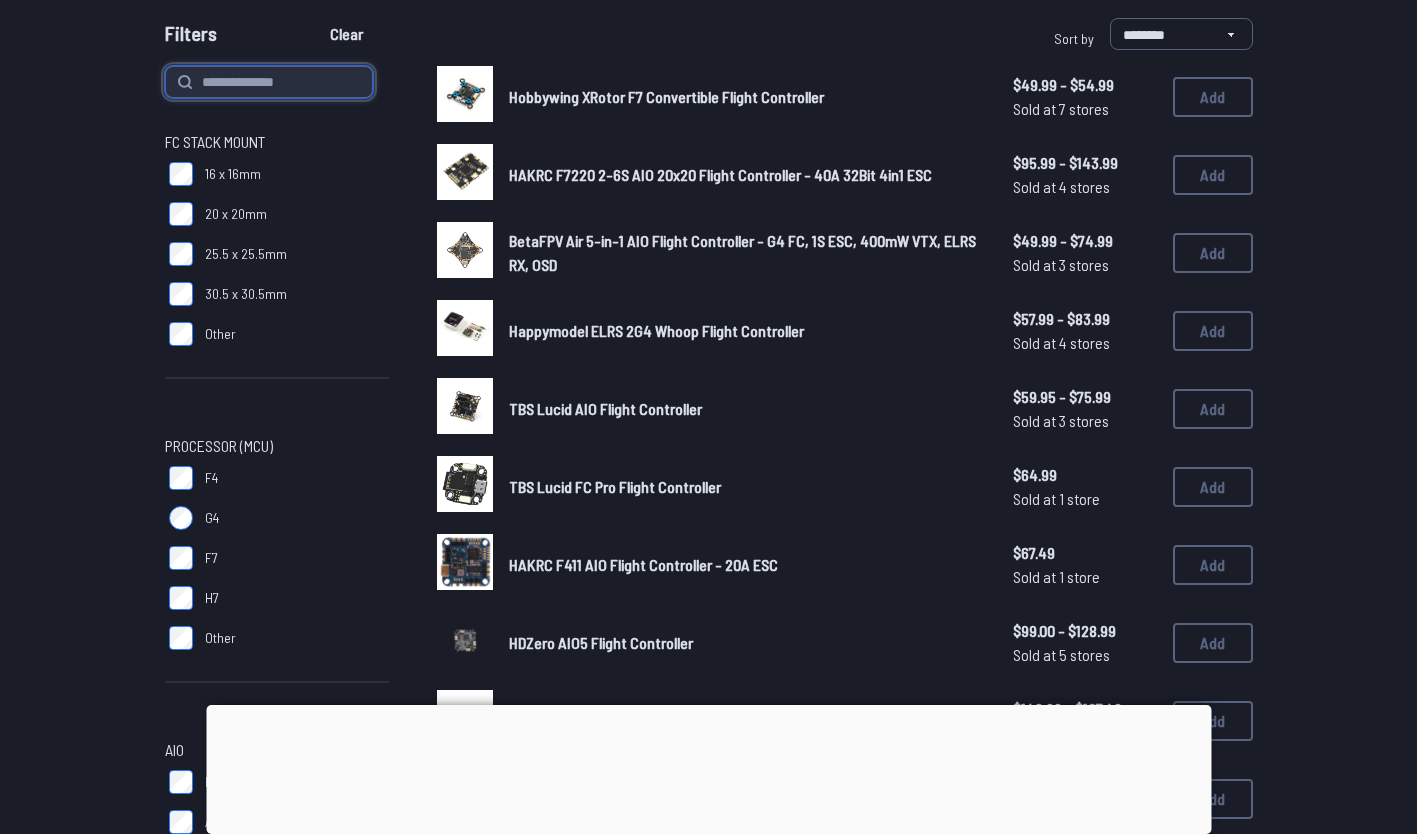 scroll, scrollTop: 0, scrollLeft: 0, axis: both 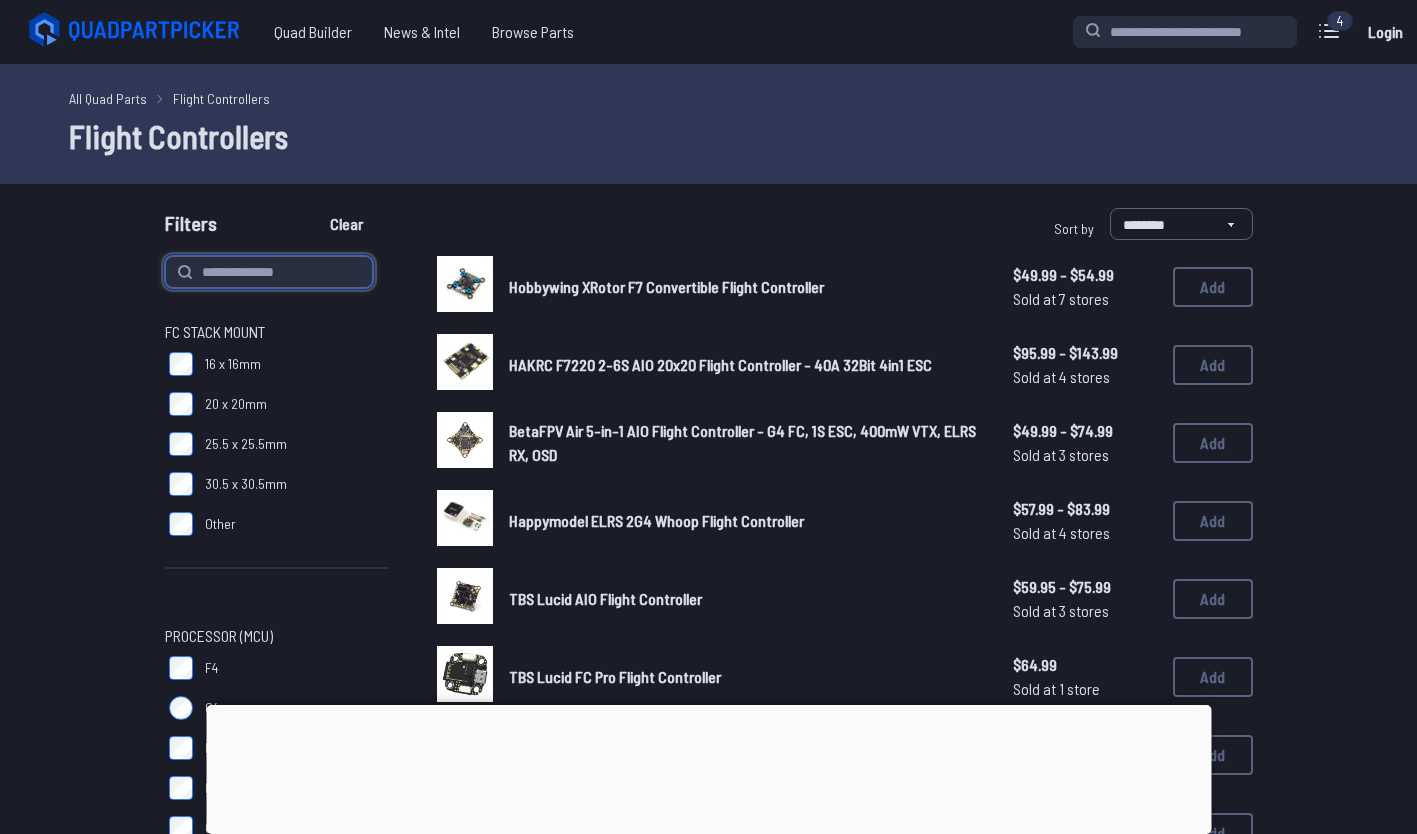 paste on "**********" 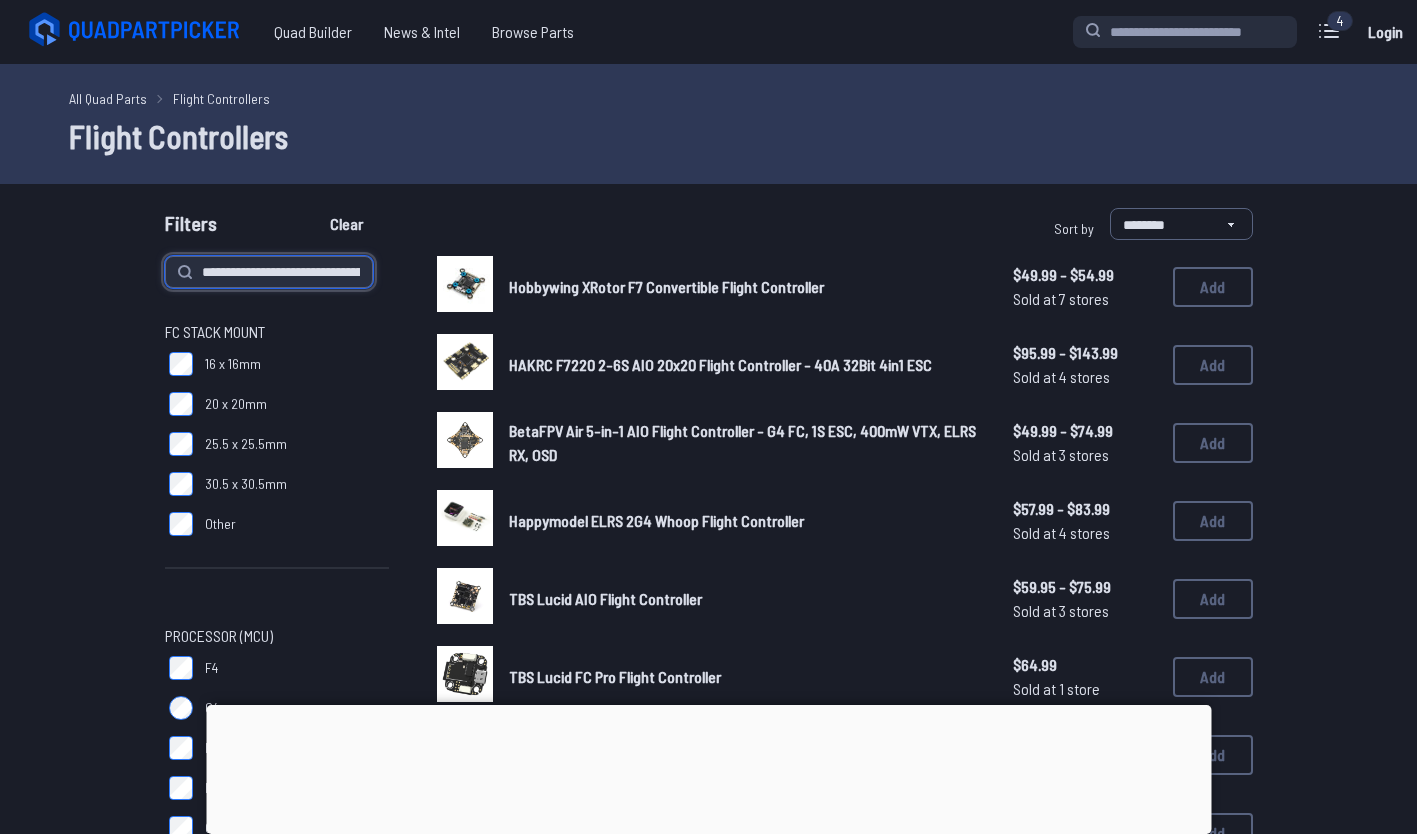 scroll, scrollTop: 0, scrollLeft: 39, axis: horizontal 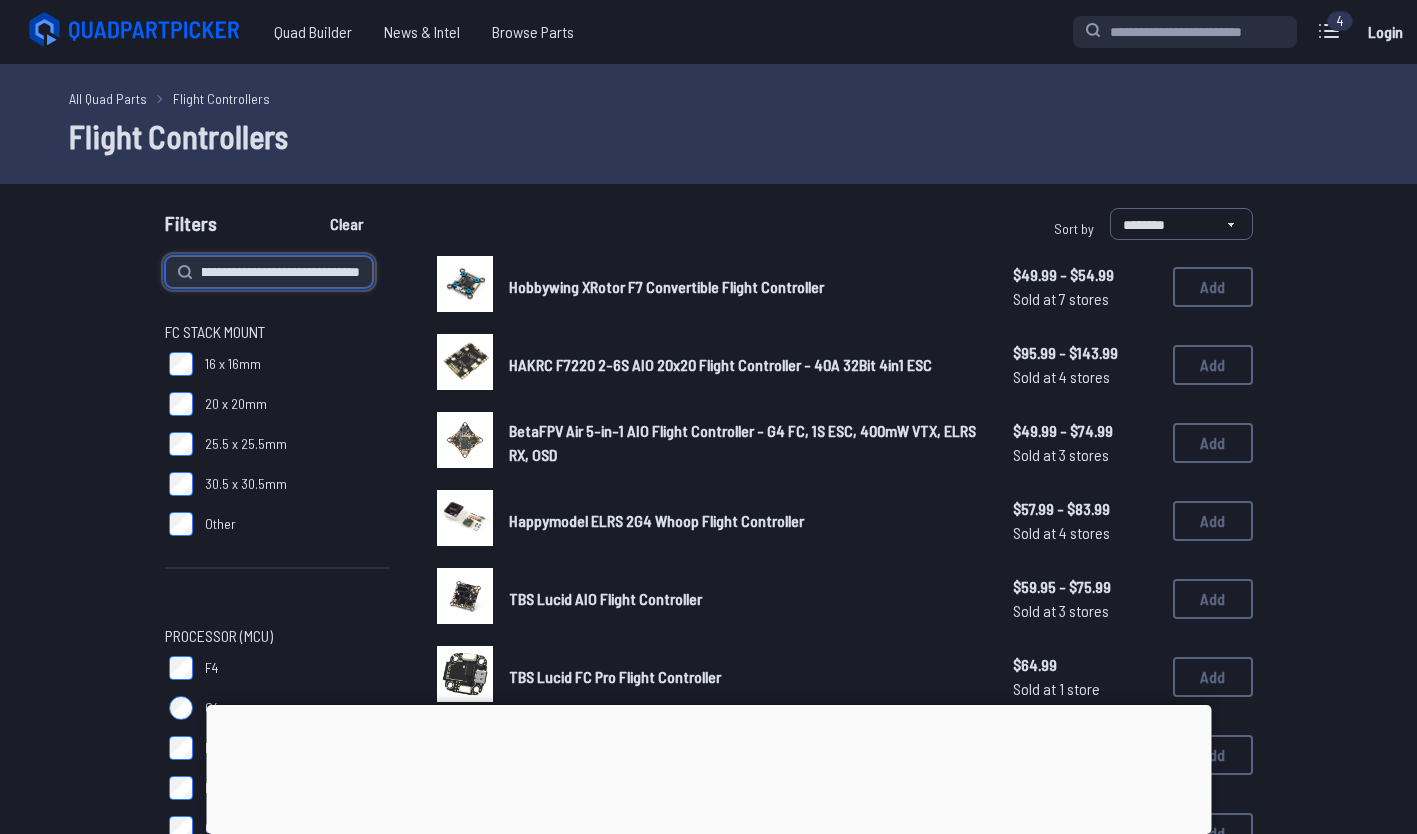 type on "**********" 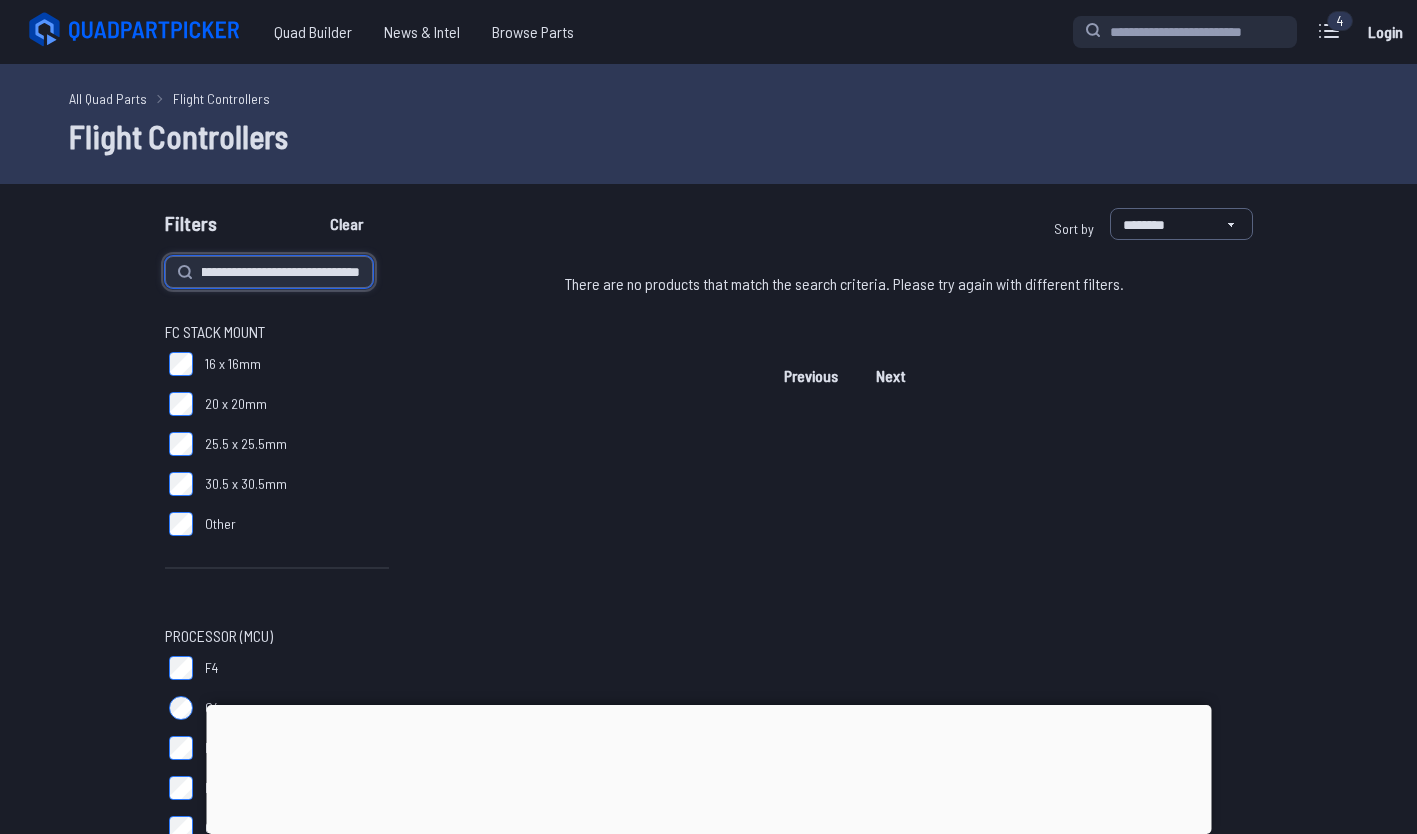scroll, scrollTop: 0, scrollLeft: 39, axis: horizontal 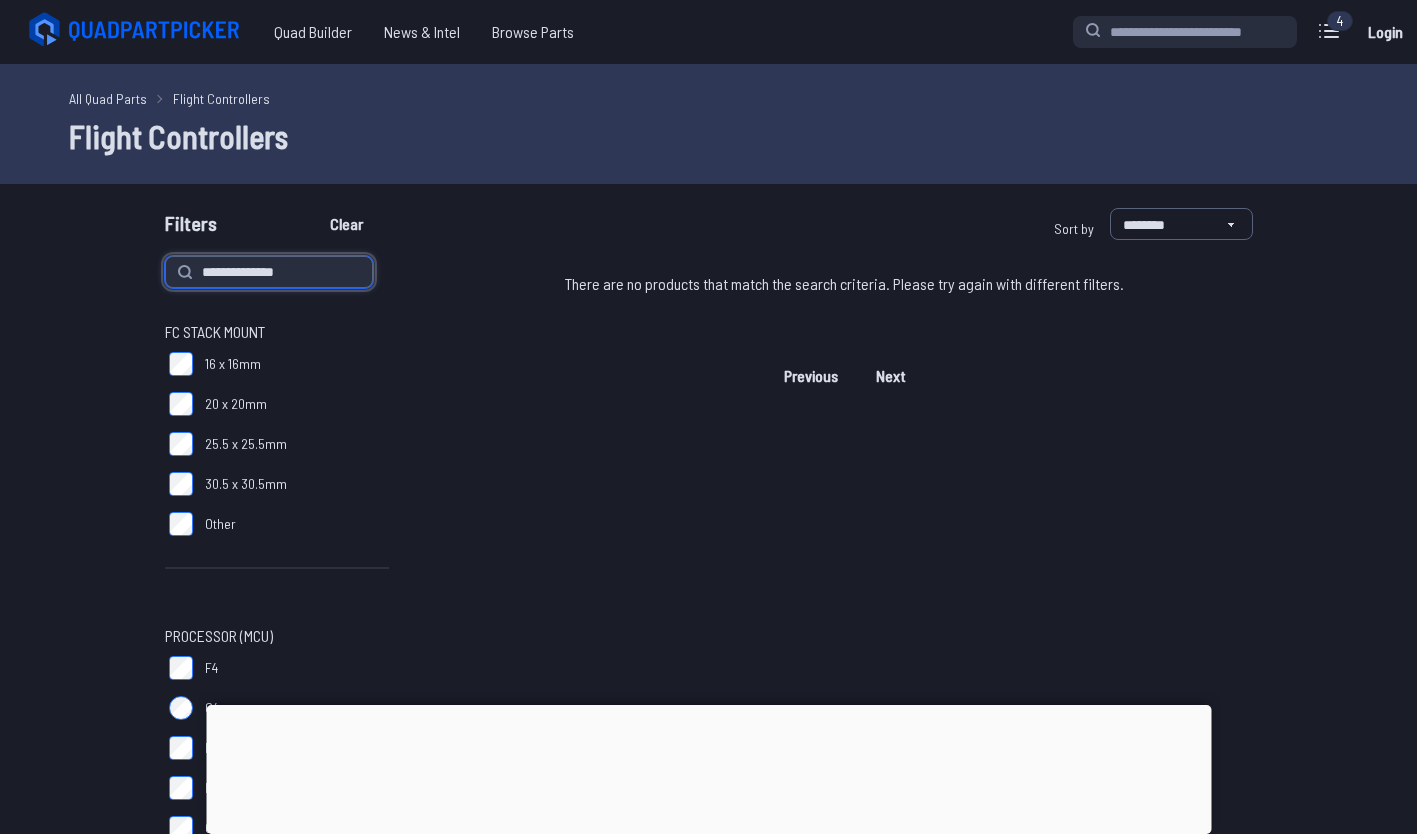 type on "**********" 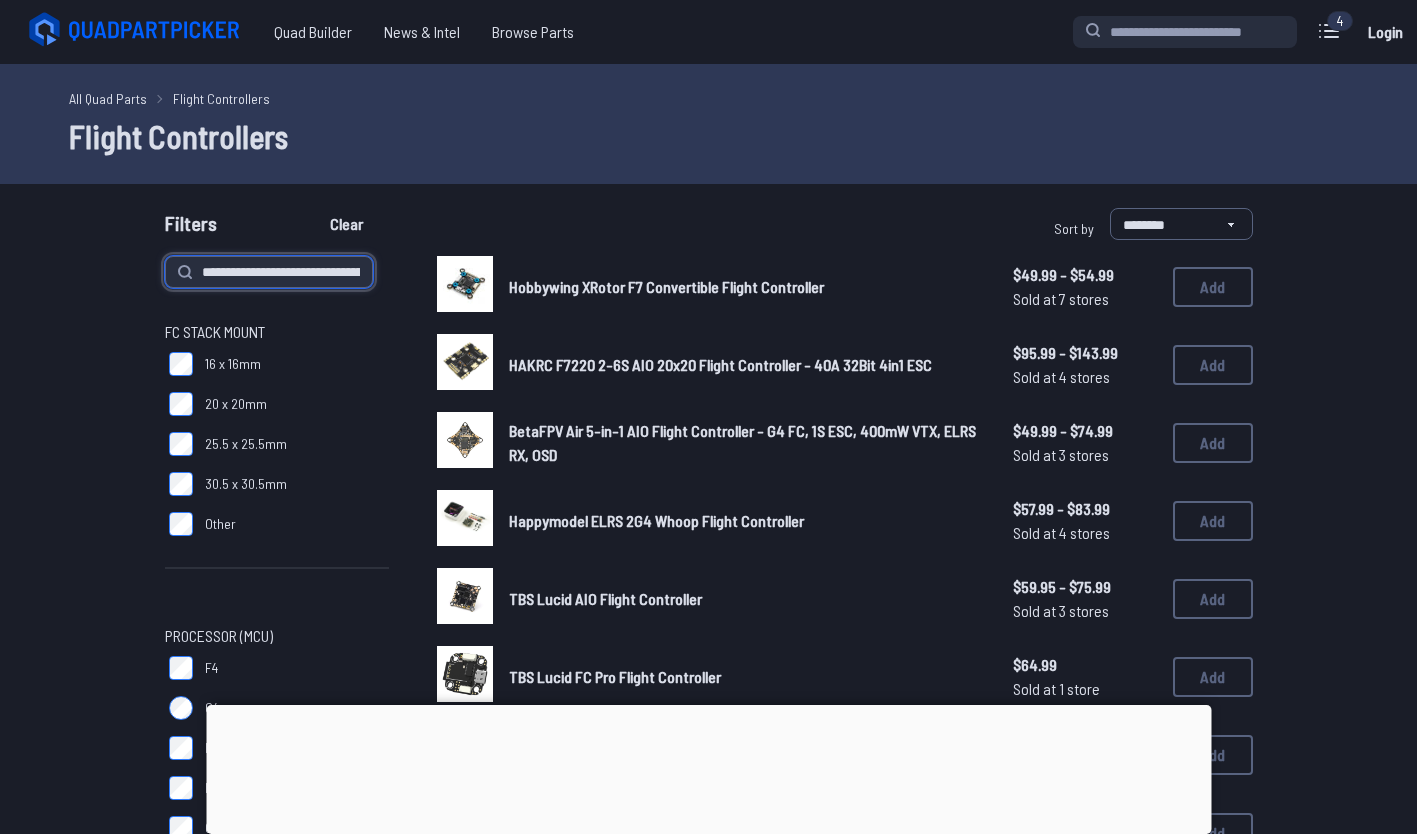 scroll, scrollTop: 0, scrollLeft: 39, axis: horizontal 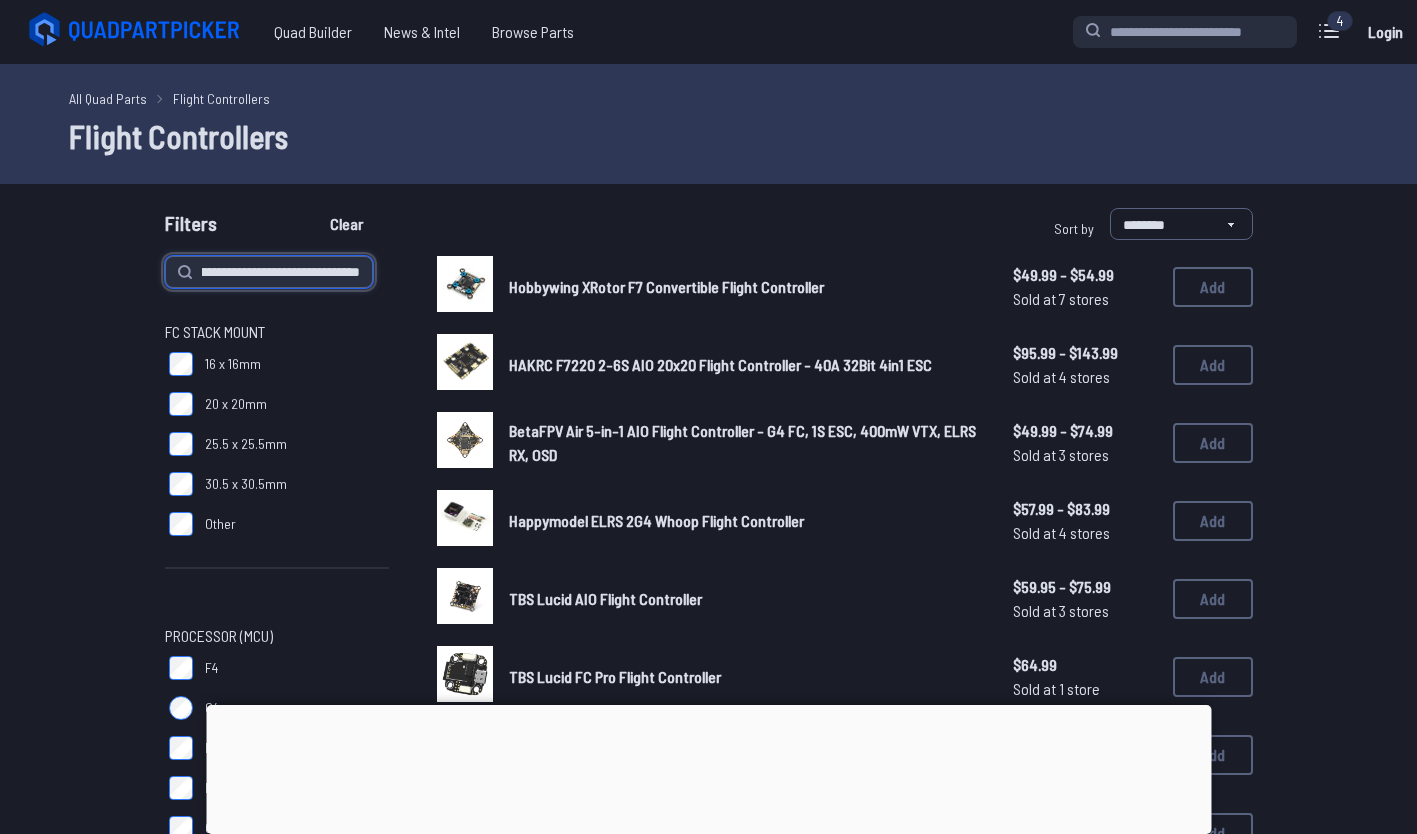 drag, startPoint x: 250, startPoint y: 270, endPoint x: 422, endPoint y: 269, distance: 172.00291 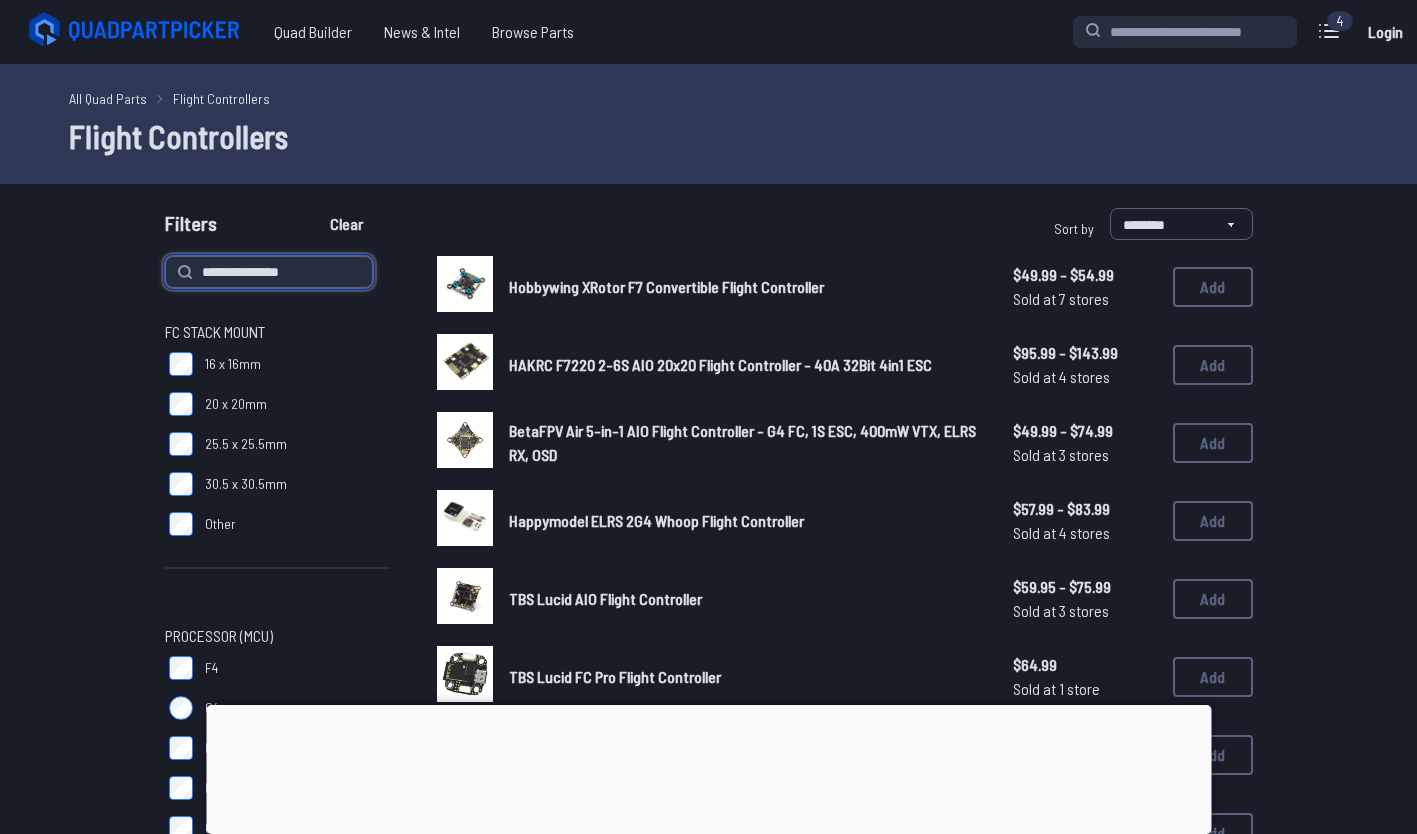 scroll, scrollTop: 0, scrollLeft: 0, axis: both 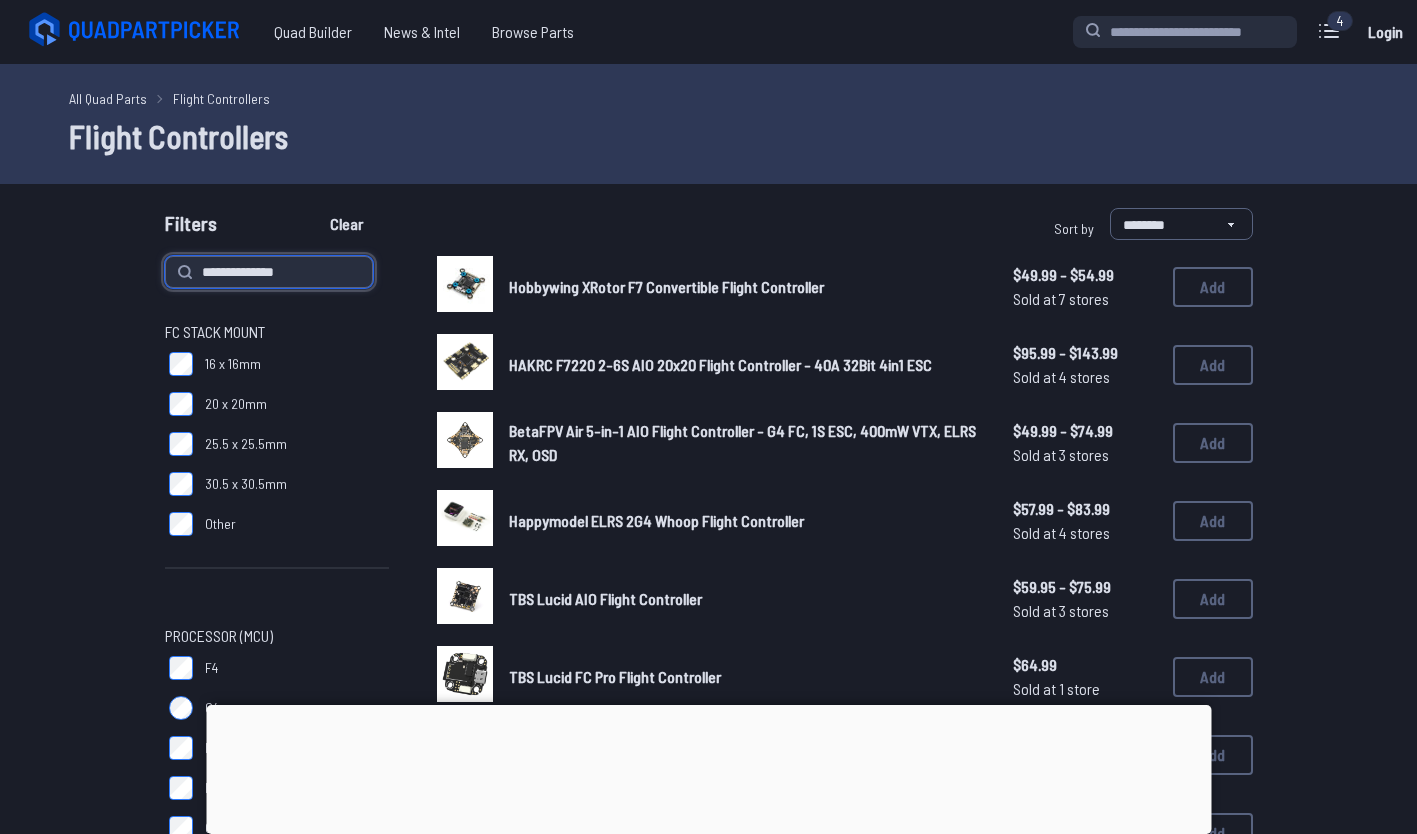 type on "**********" 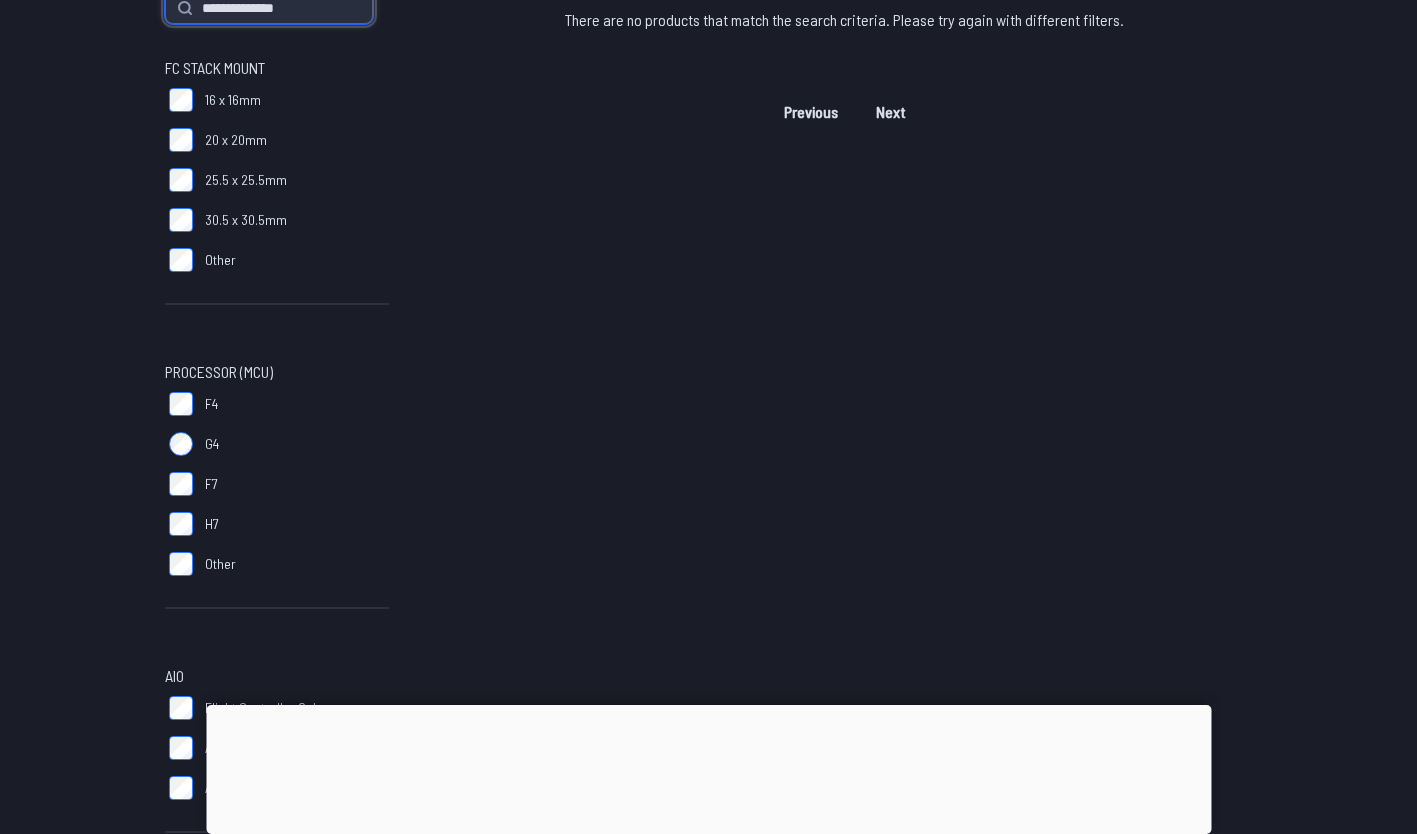 scroll, scrollTop: 376, scrollLeft: 0, axis: vertical 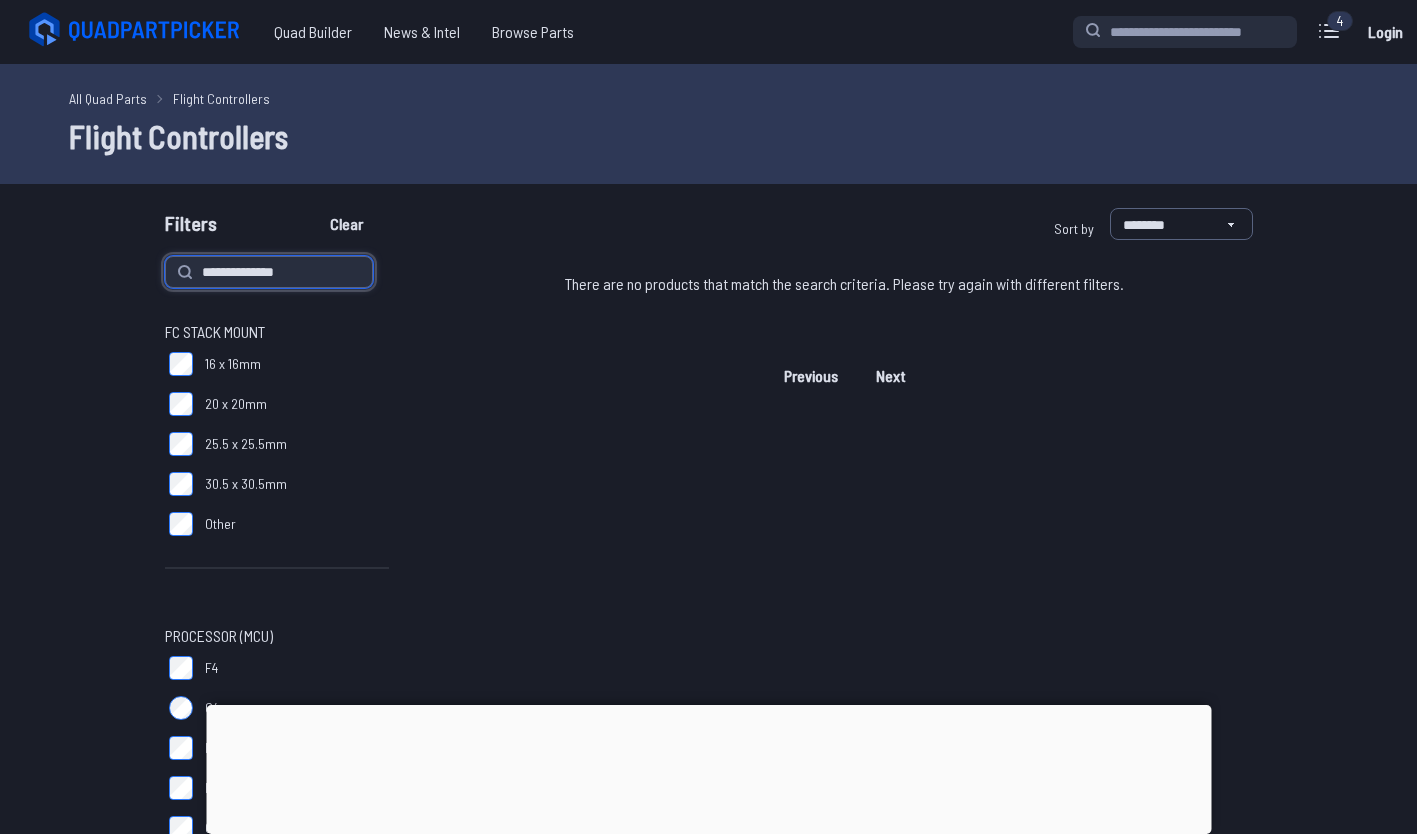 drag, startPoint x: 305, startPoint y: 270, endPoint x: 104, endPoint y: 287, distance: 201.71762 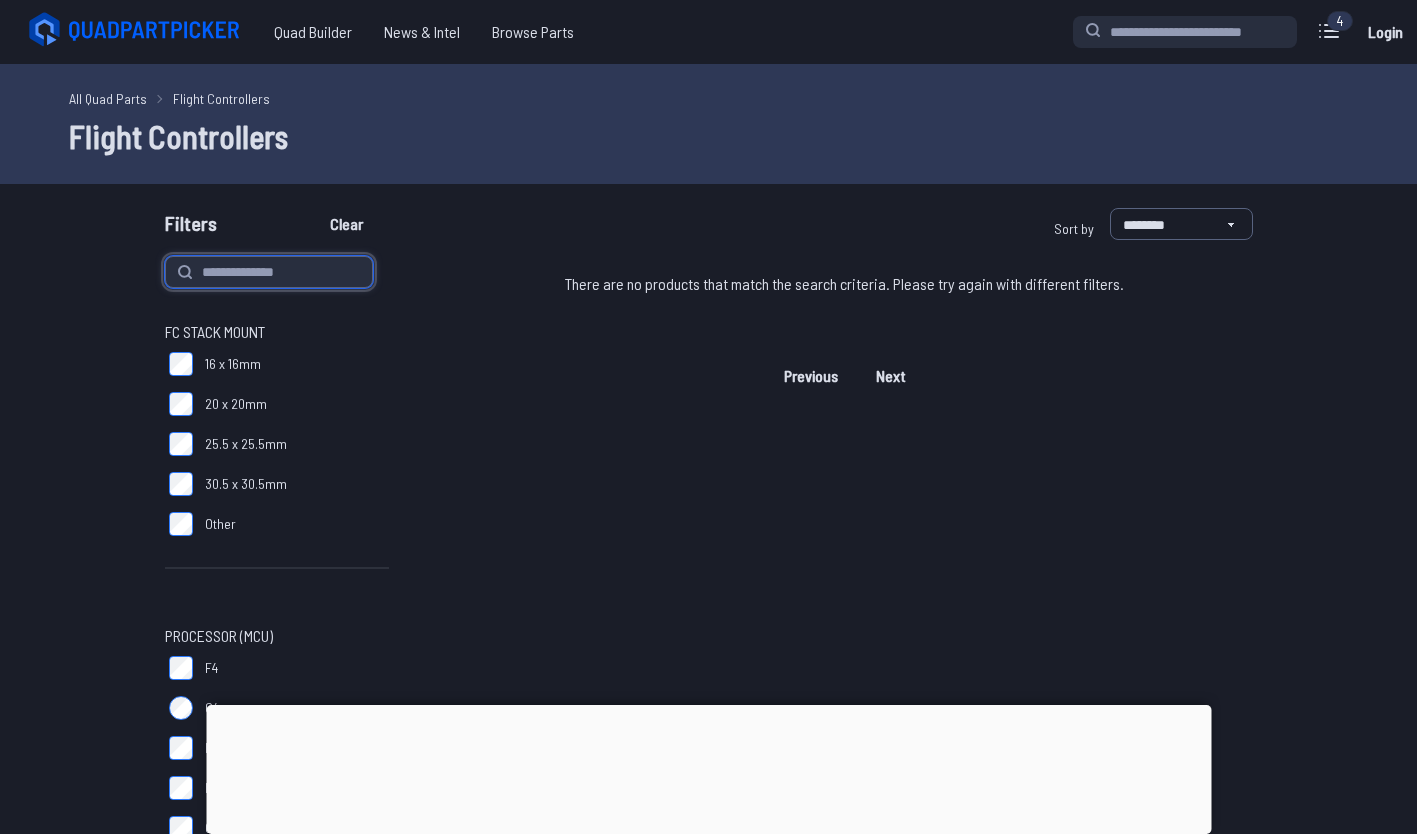 type 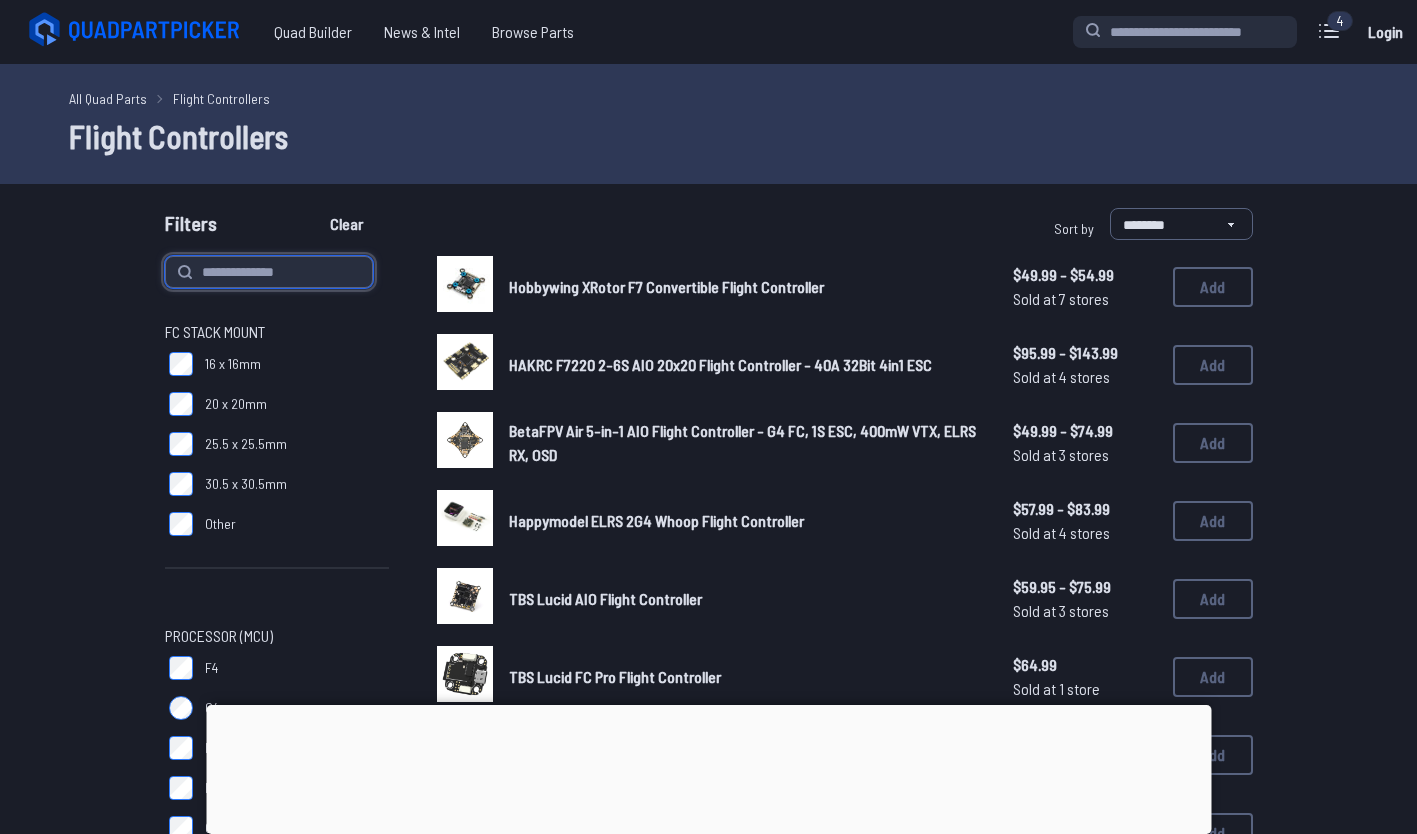 click at bounding box center (269, 272) 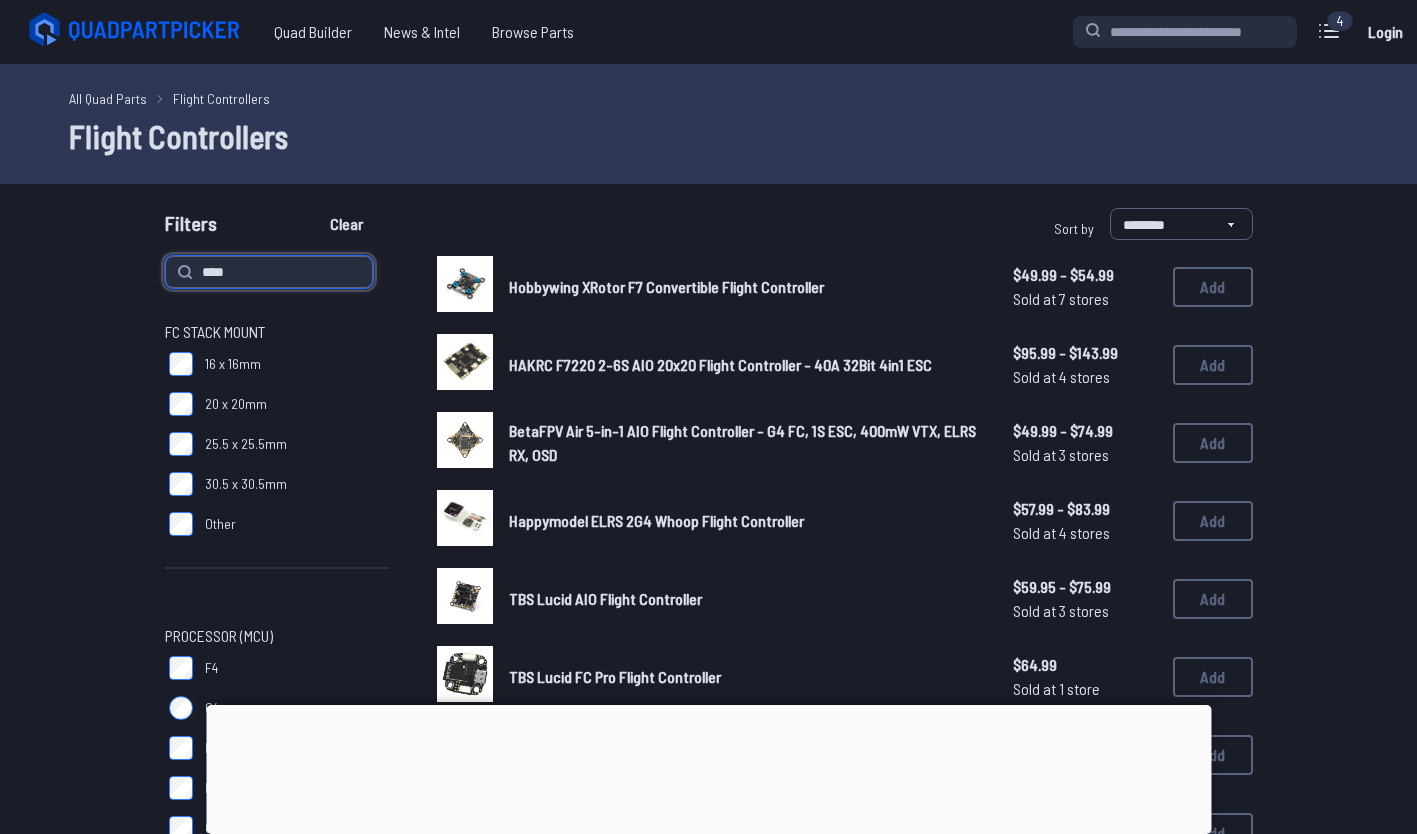 type on "****" 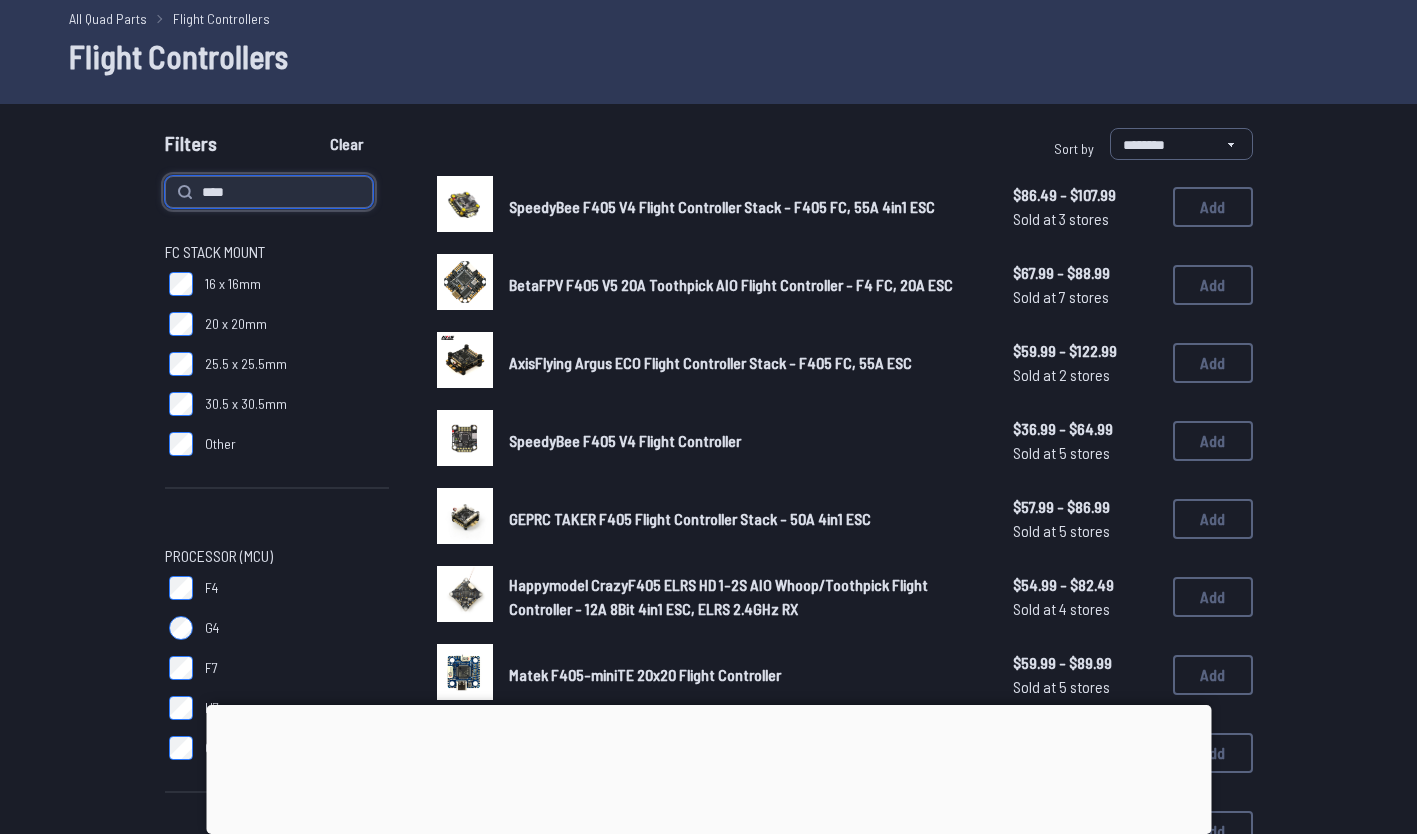 scroll, scrollTop: 79, scrollLeft: 0, axis: vertical 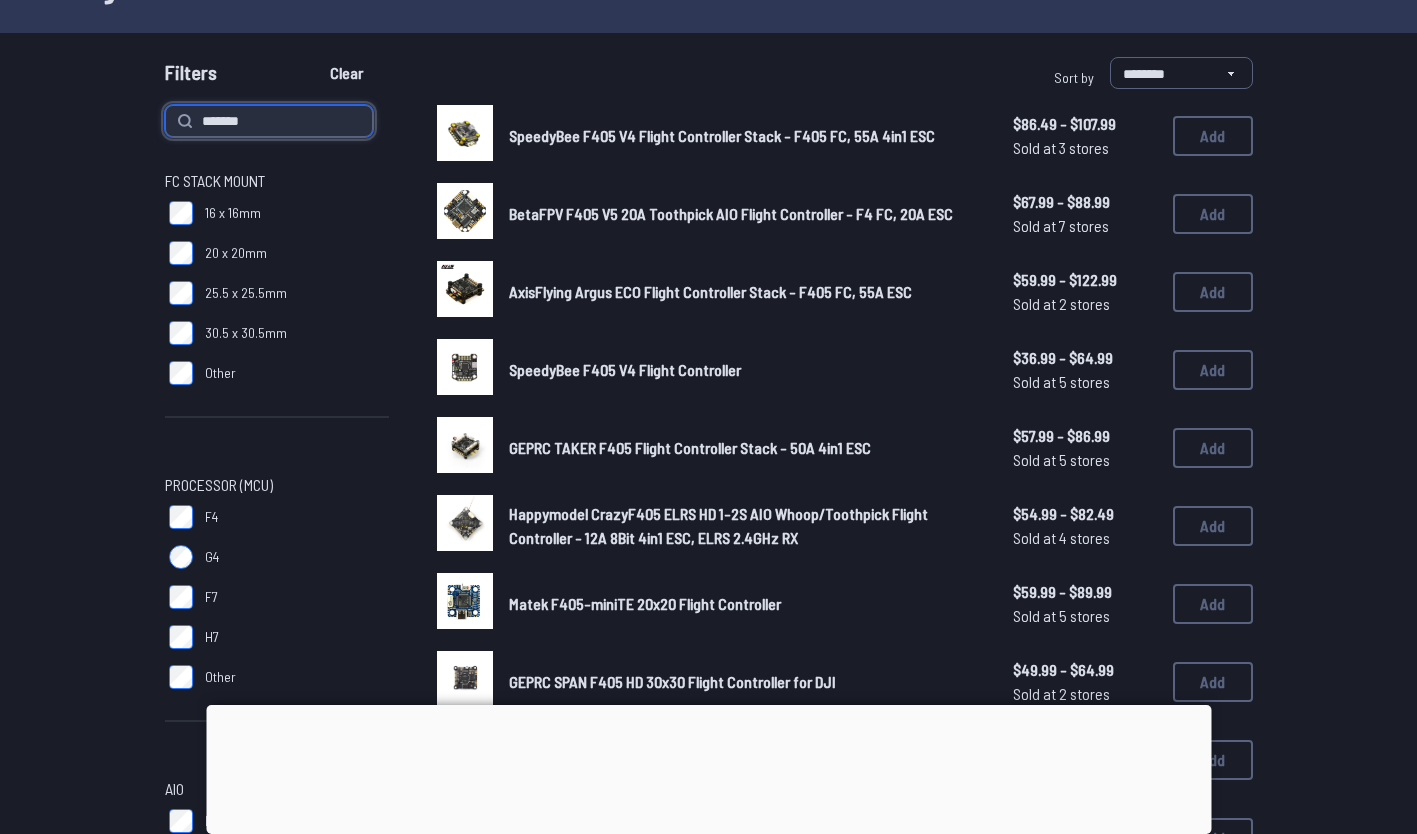 type on "*******" 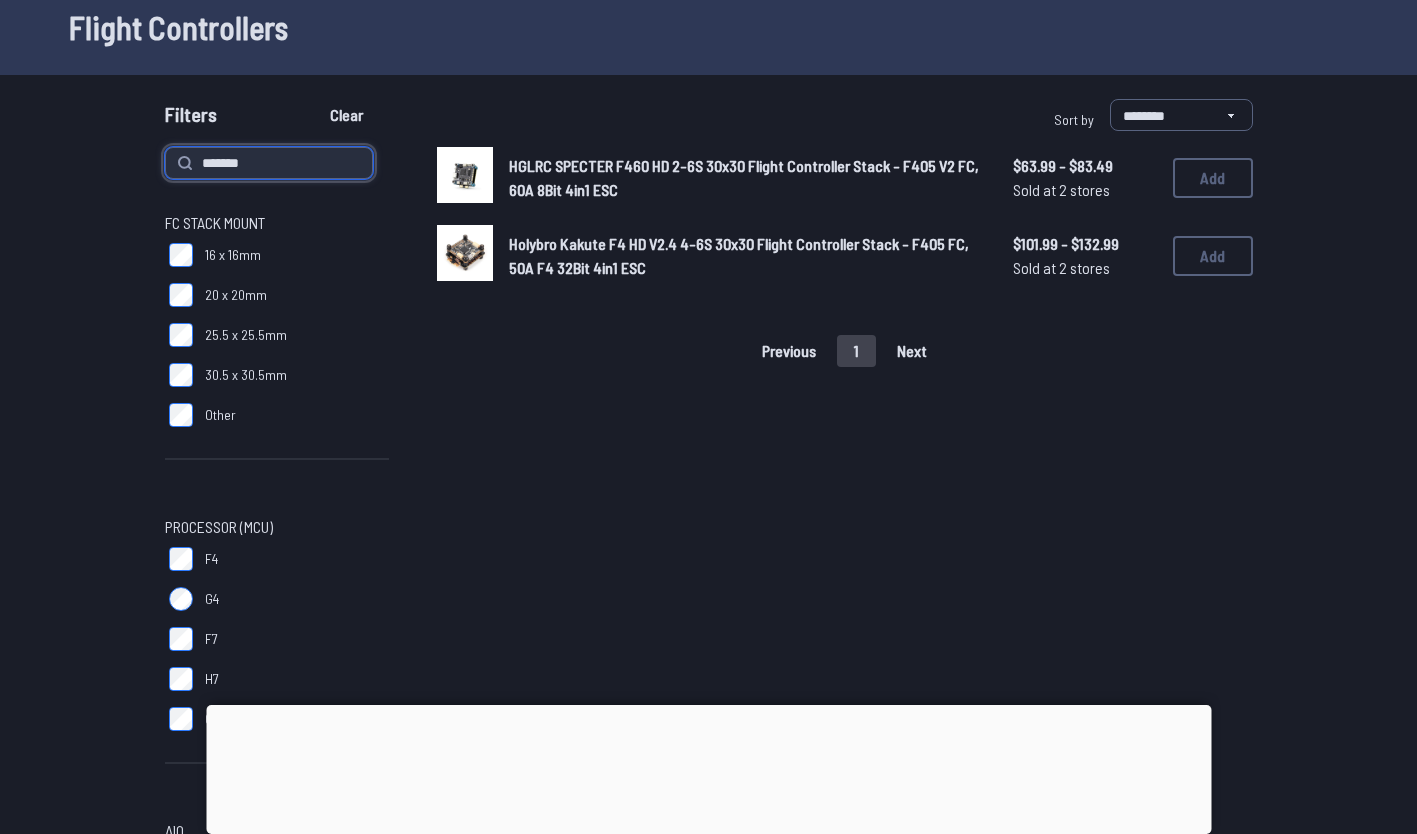 scroll, scrollTop: 0, scrollLeft: 0, axis: both 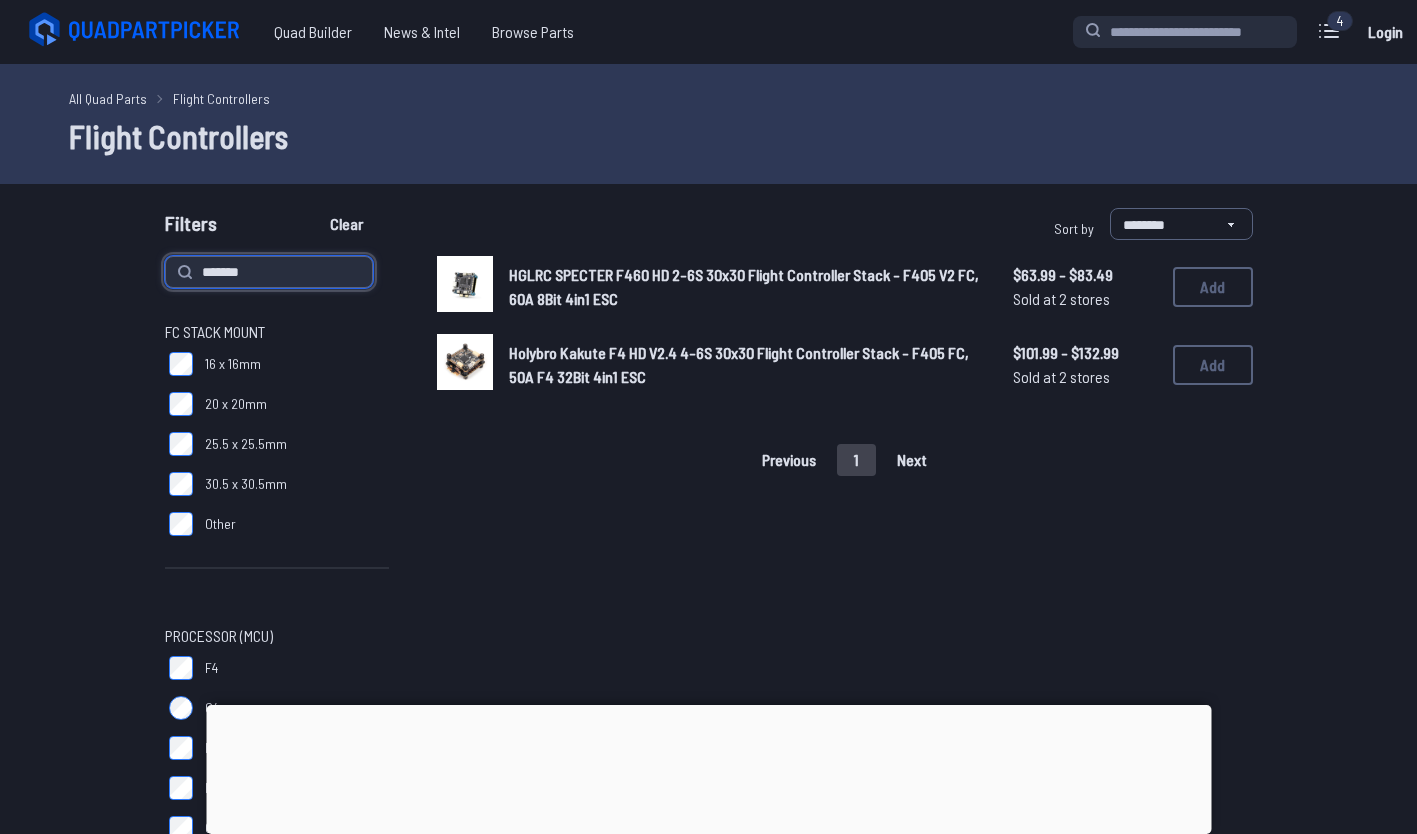 type on "****" 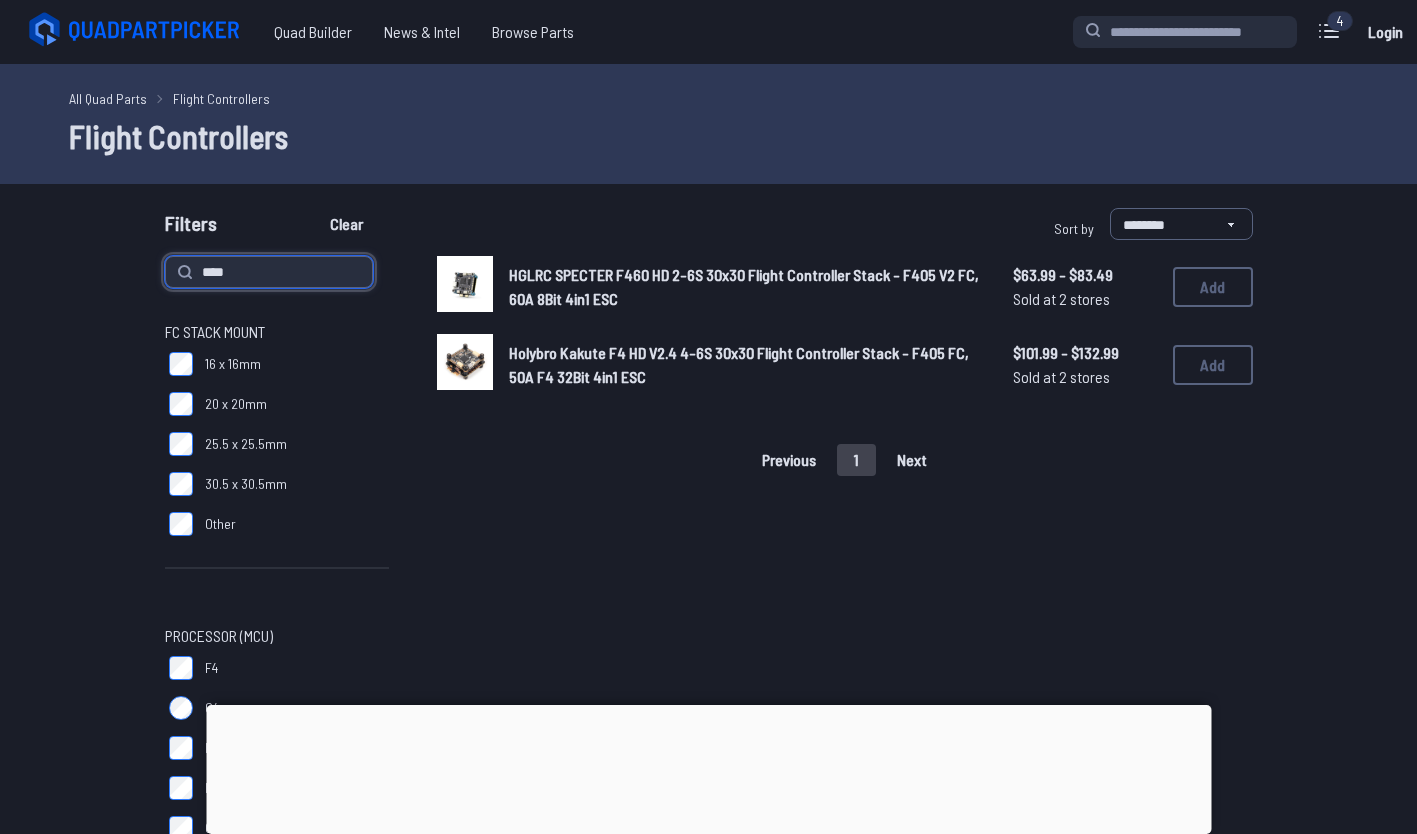 scroll, scrollTop: 151, scrollLeft: 0, axis: vertical 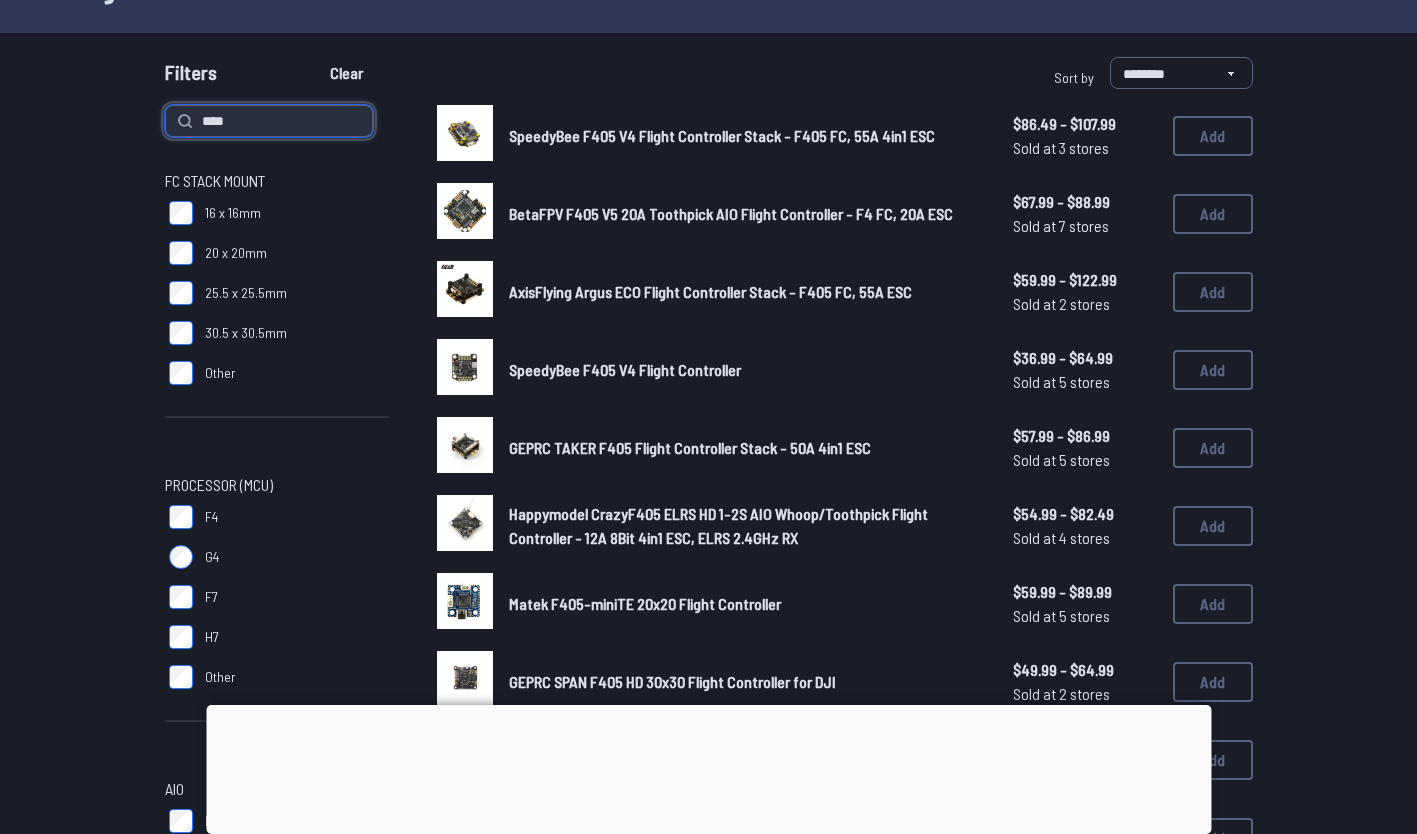 type 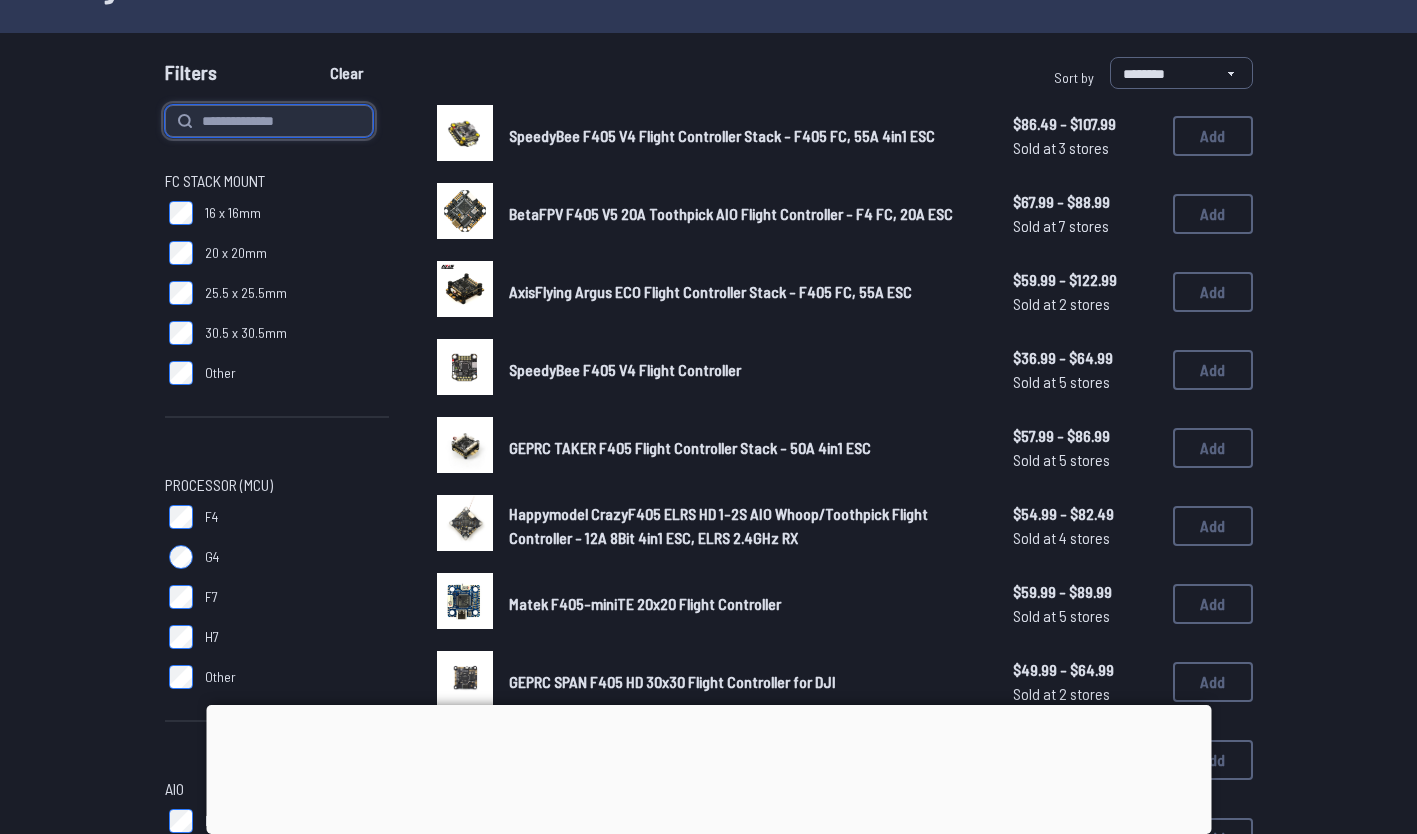 scroll, scrollTop: 0, scrollLeft: 0, axis: both 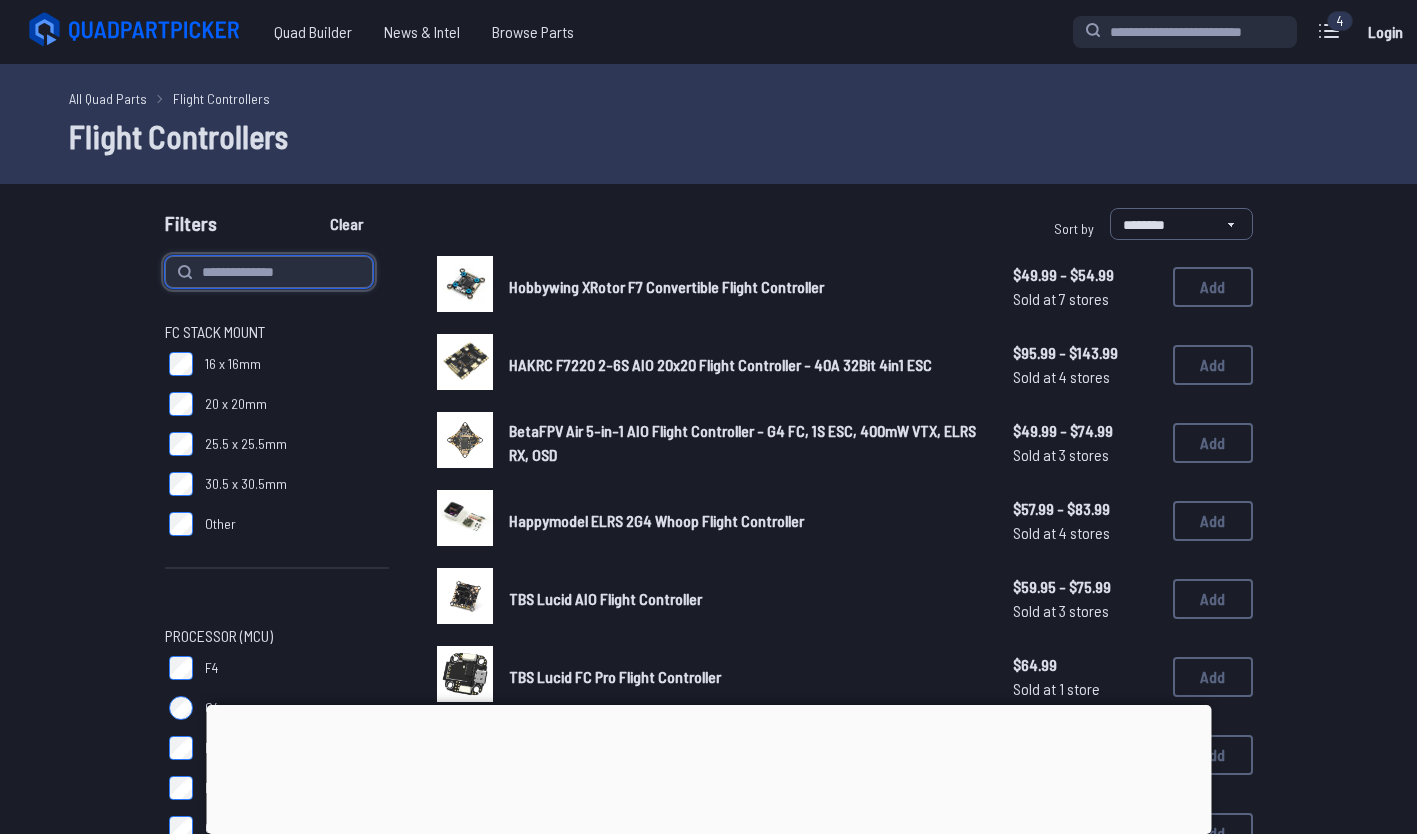 type on "**********" 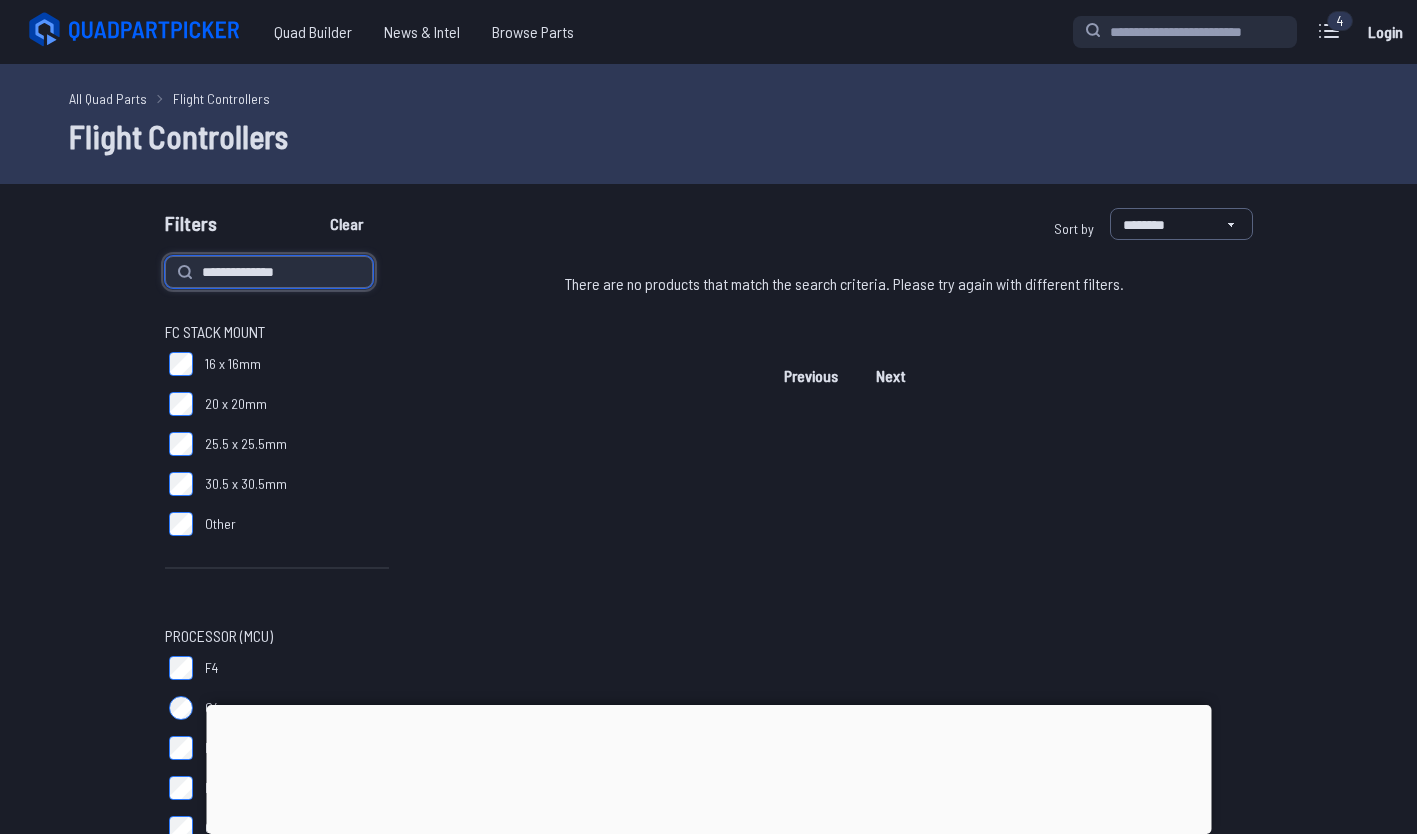 scroll, scrollTop: 376, scrollLeft: 0, axis: vertical 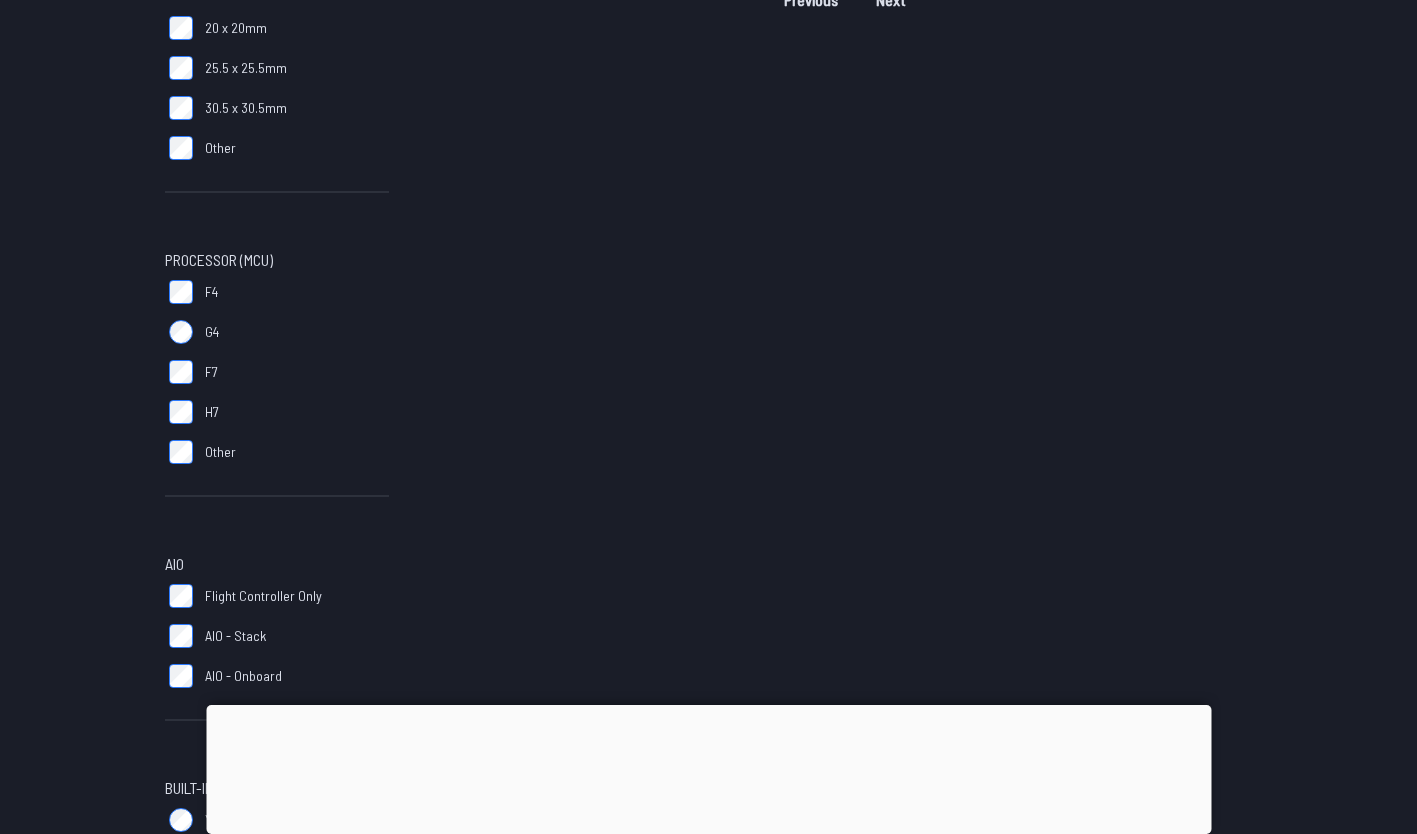 type 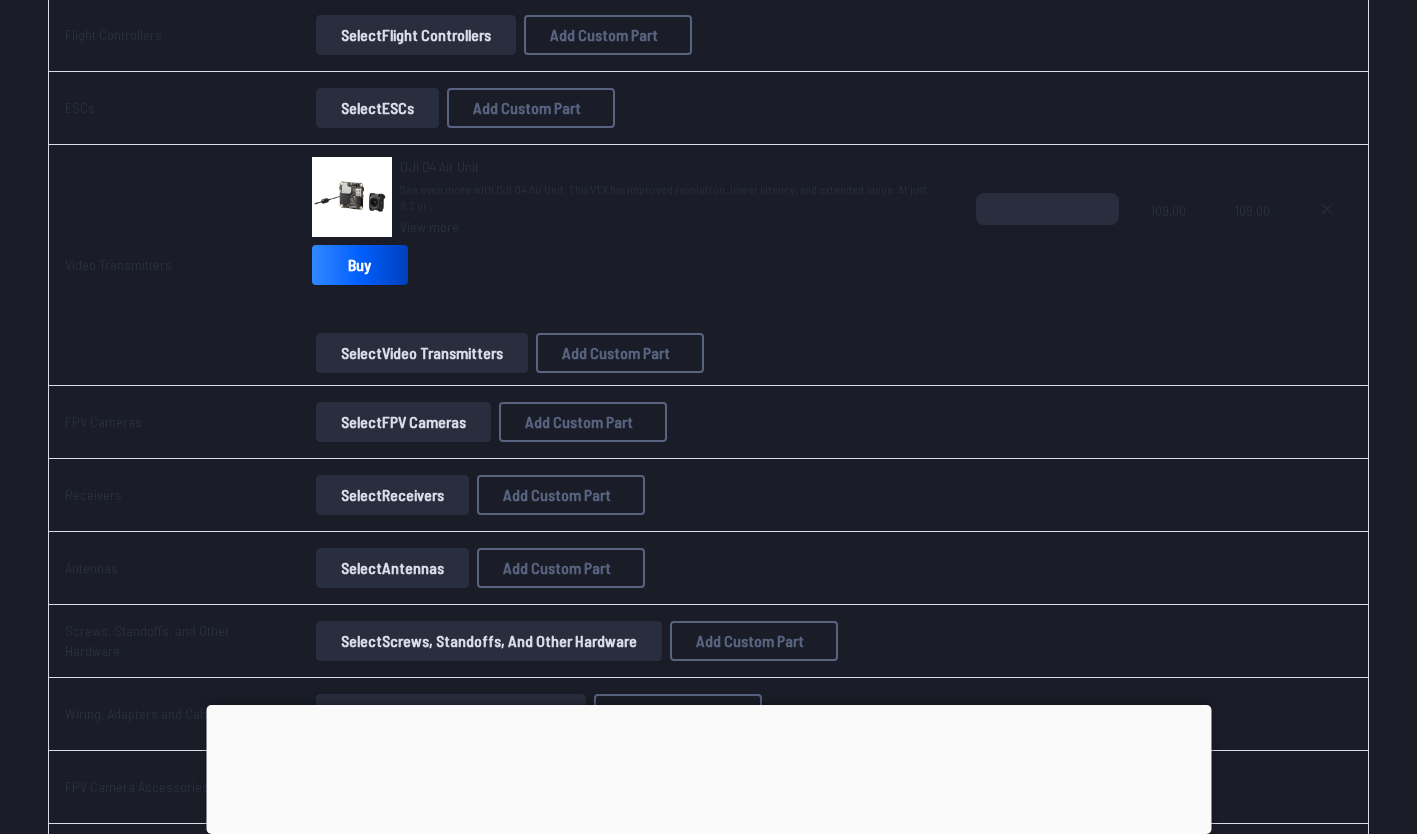 scroll, scrollTop: 1114, scrollLeft: 0, axis: vertical 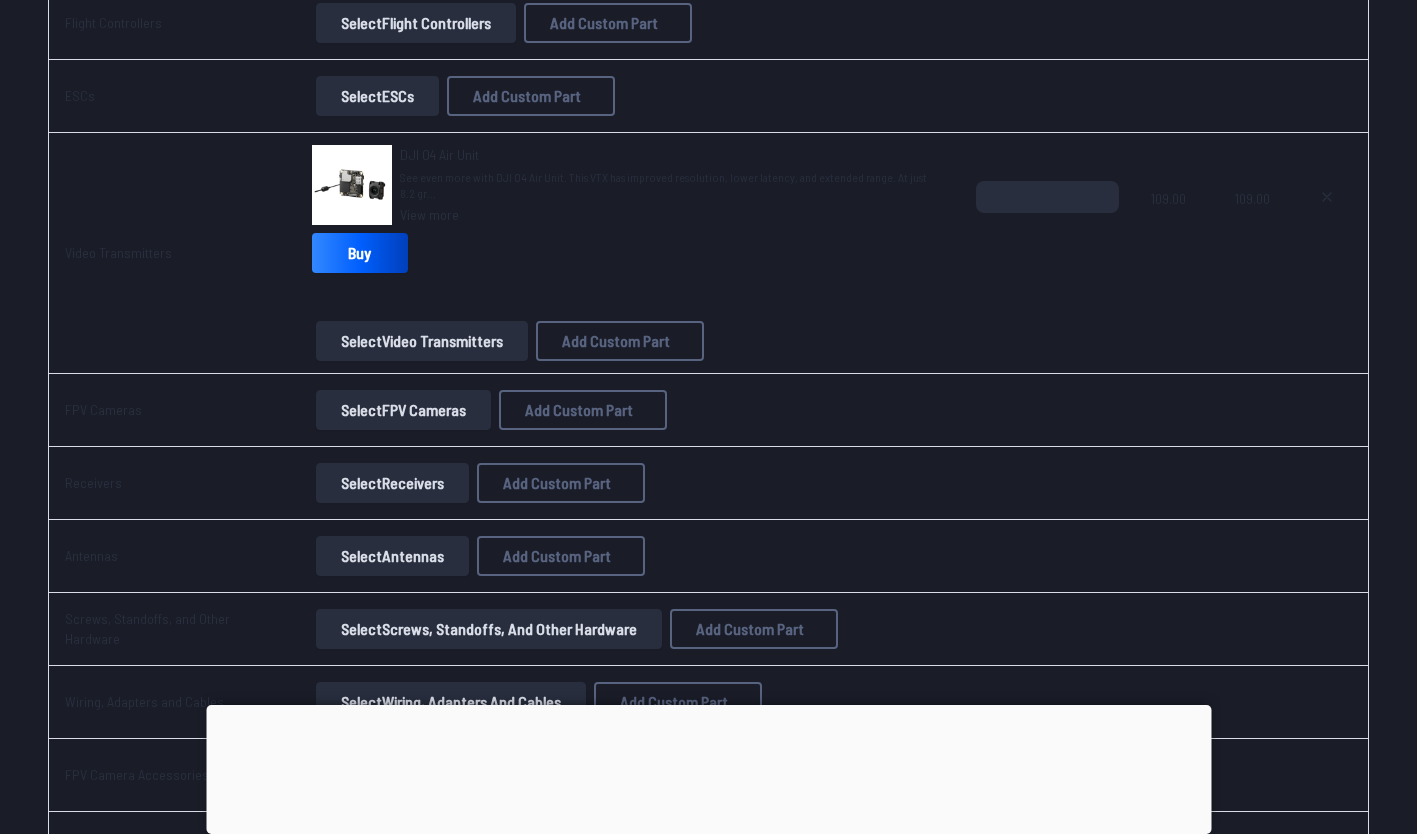 click on "Select  FPV Cameras" at bounding box center (403, 410) 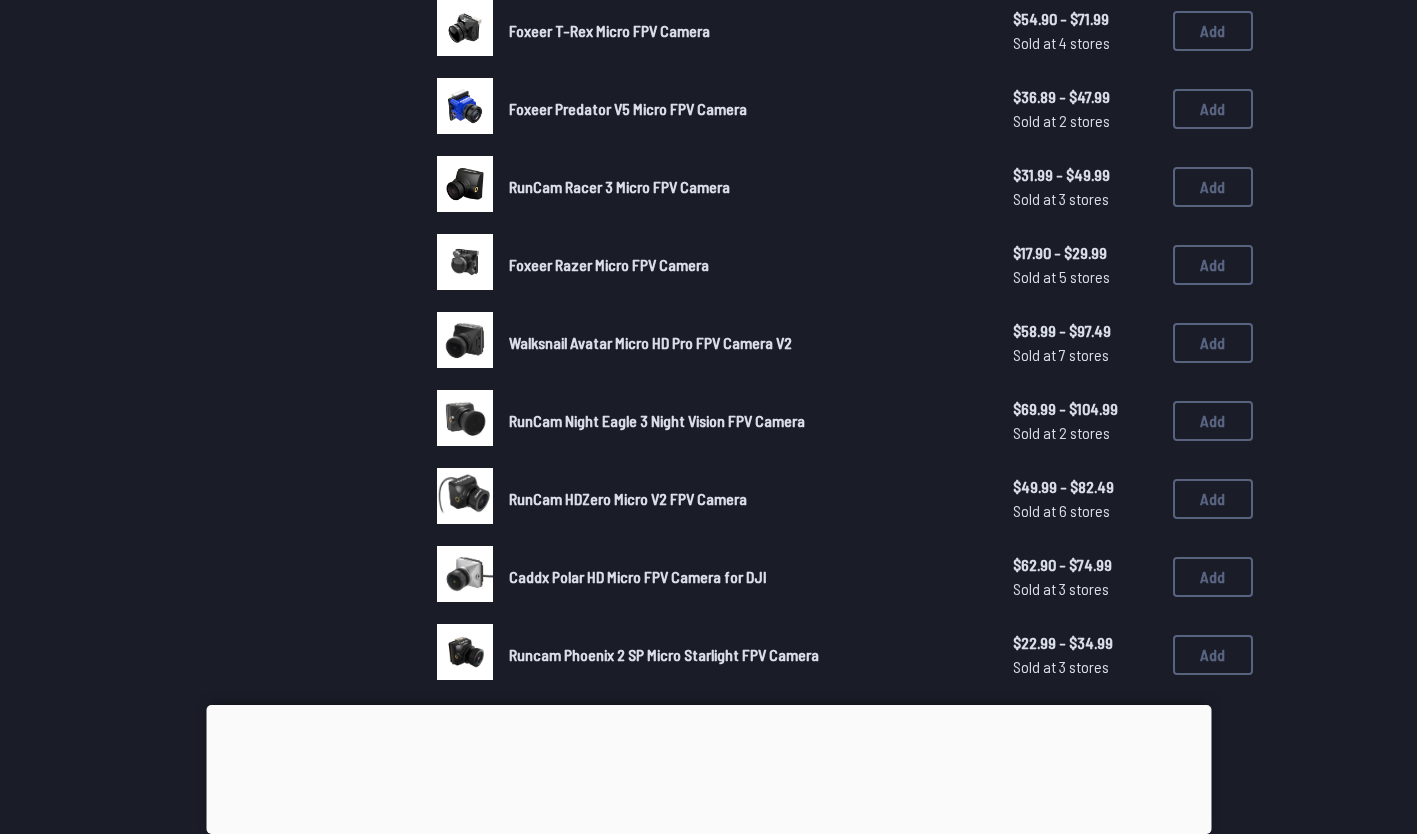 scroll, scrollTop: 0, scrollLeft: 0, axis: both 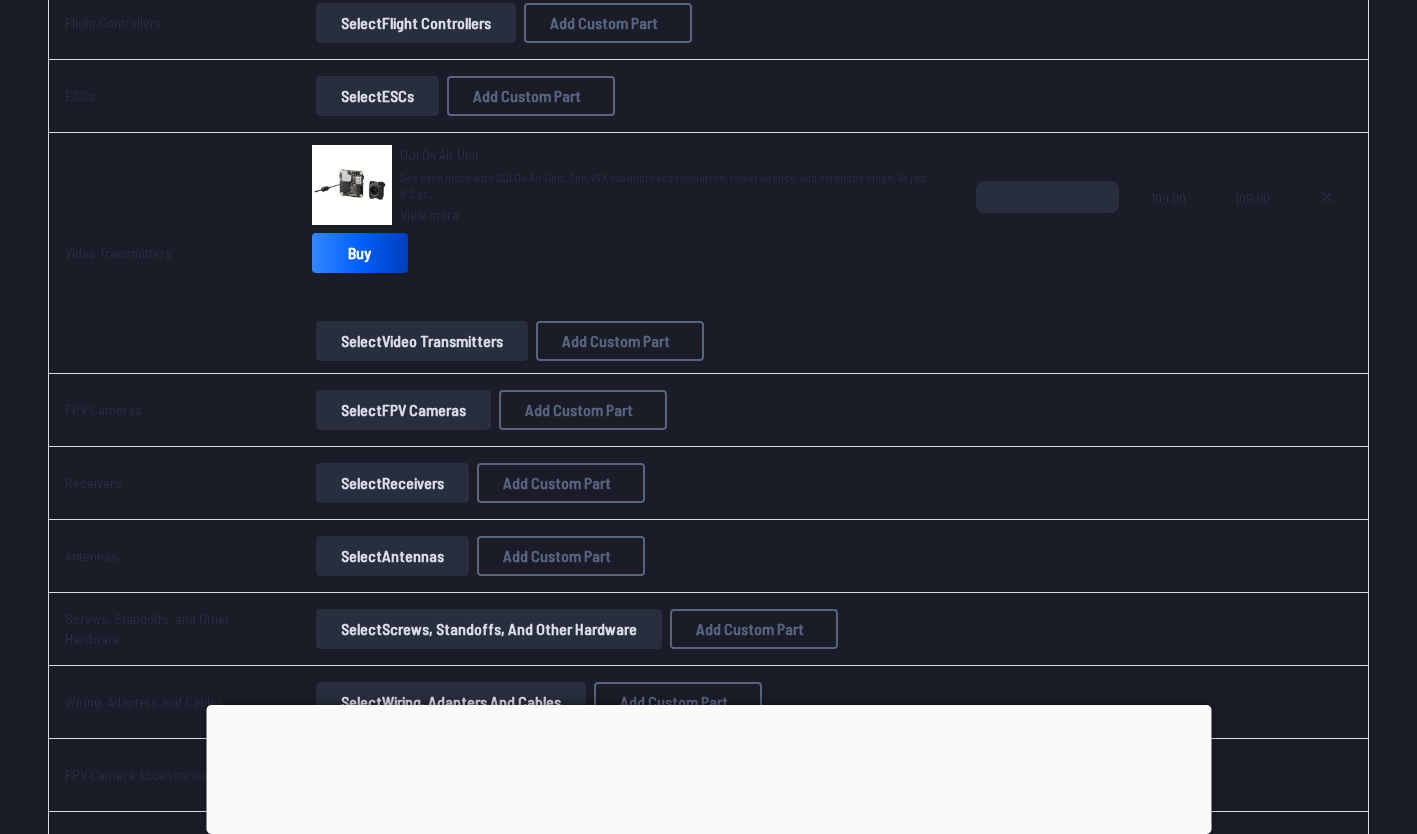 click on "Select  Receivers" at bounding box center [392, 483] 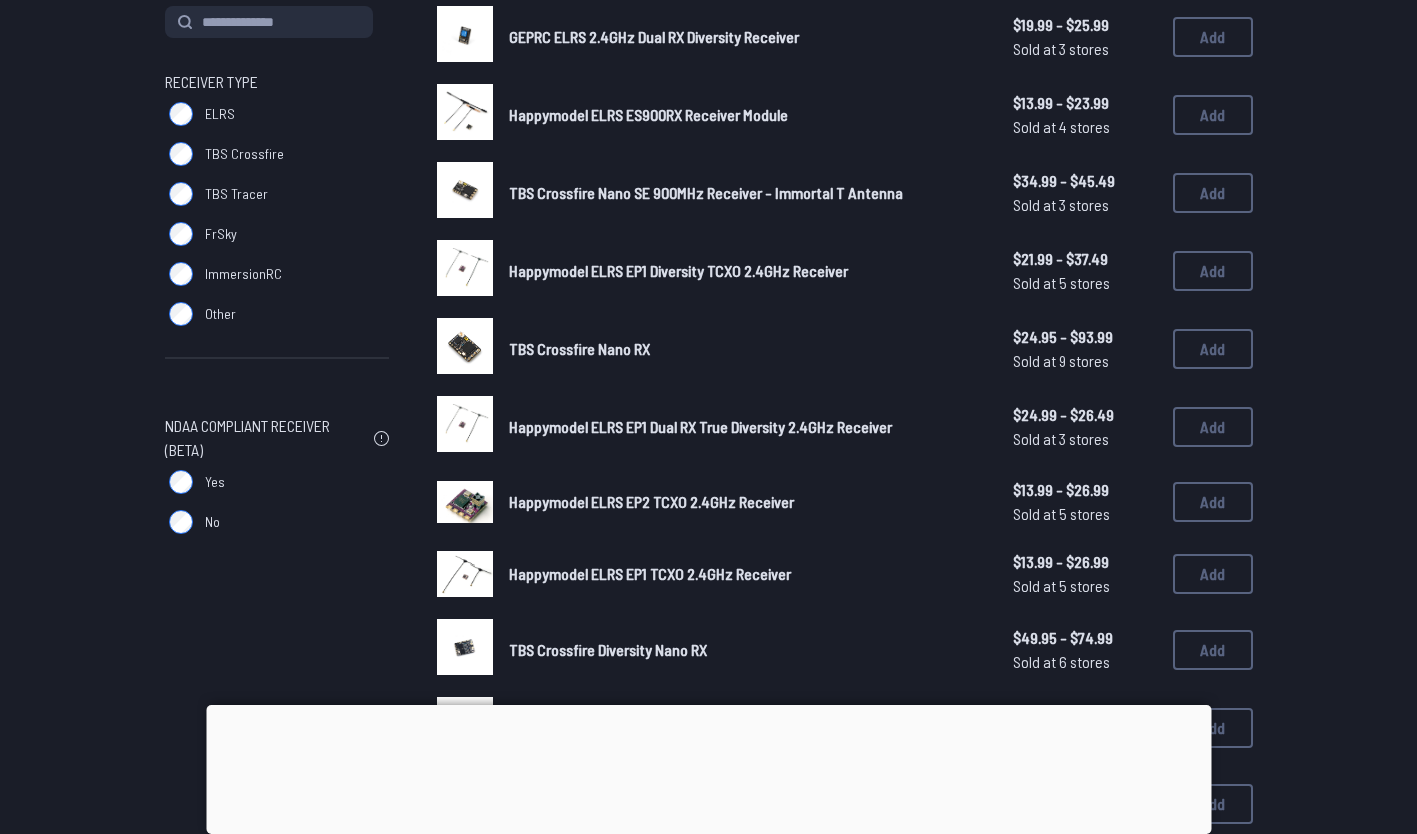 scroll, scrollTop: 251, scrollLeft: 0, axis: vertical 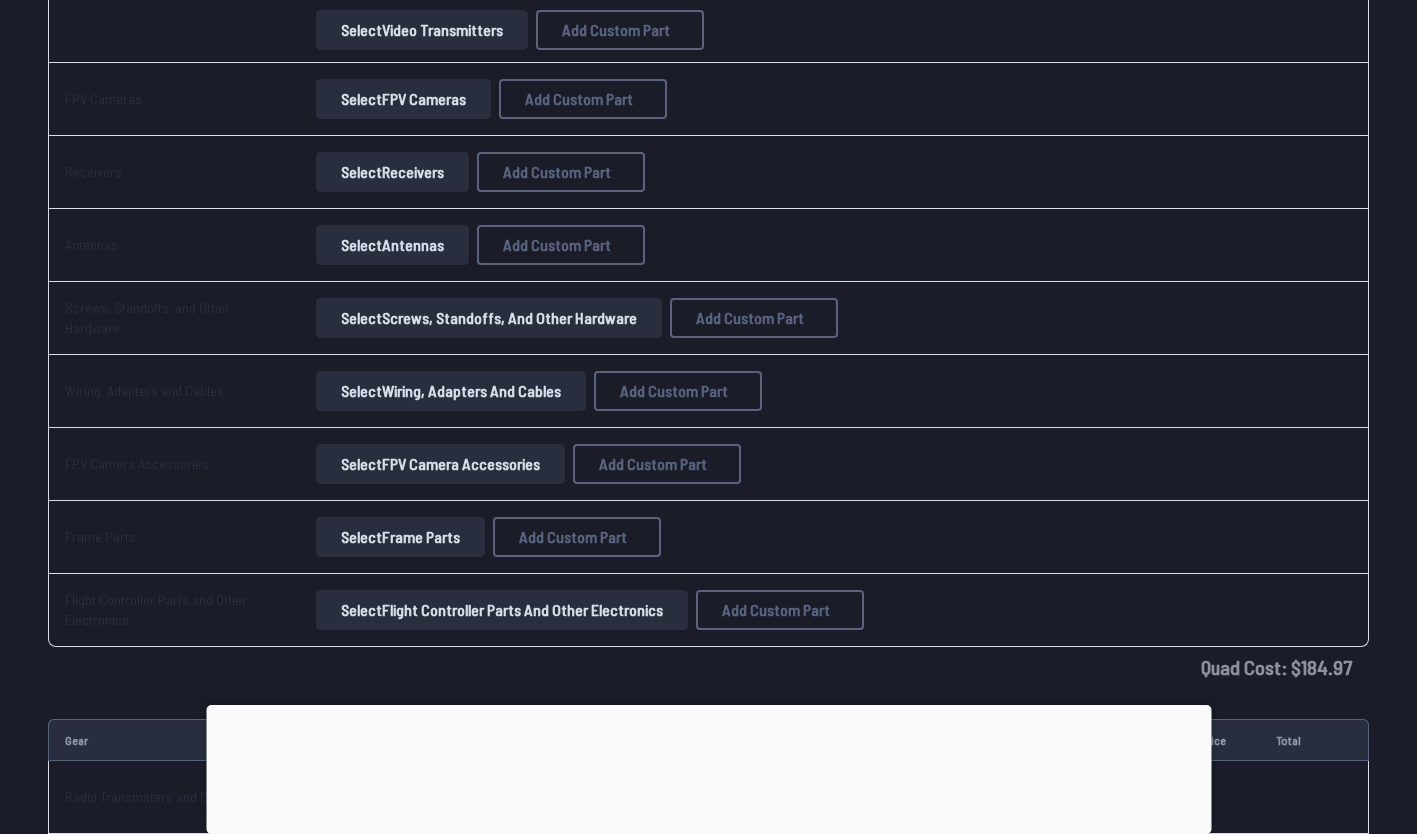 click on "Select  Wiring, Adapters and Cables" at bounding box center [451, 391] 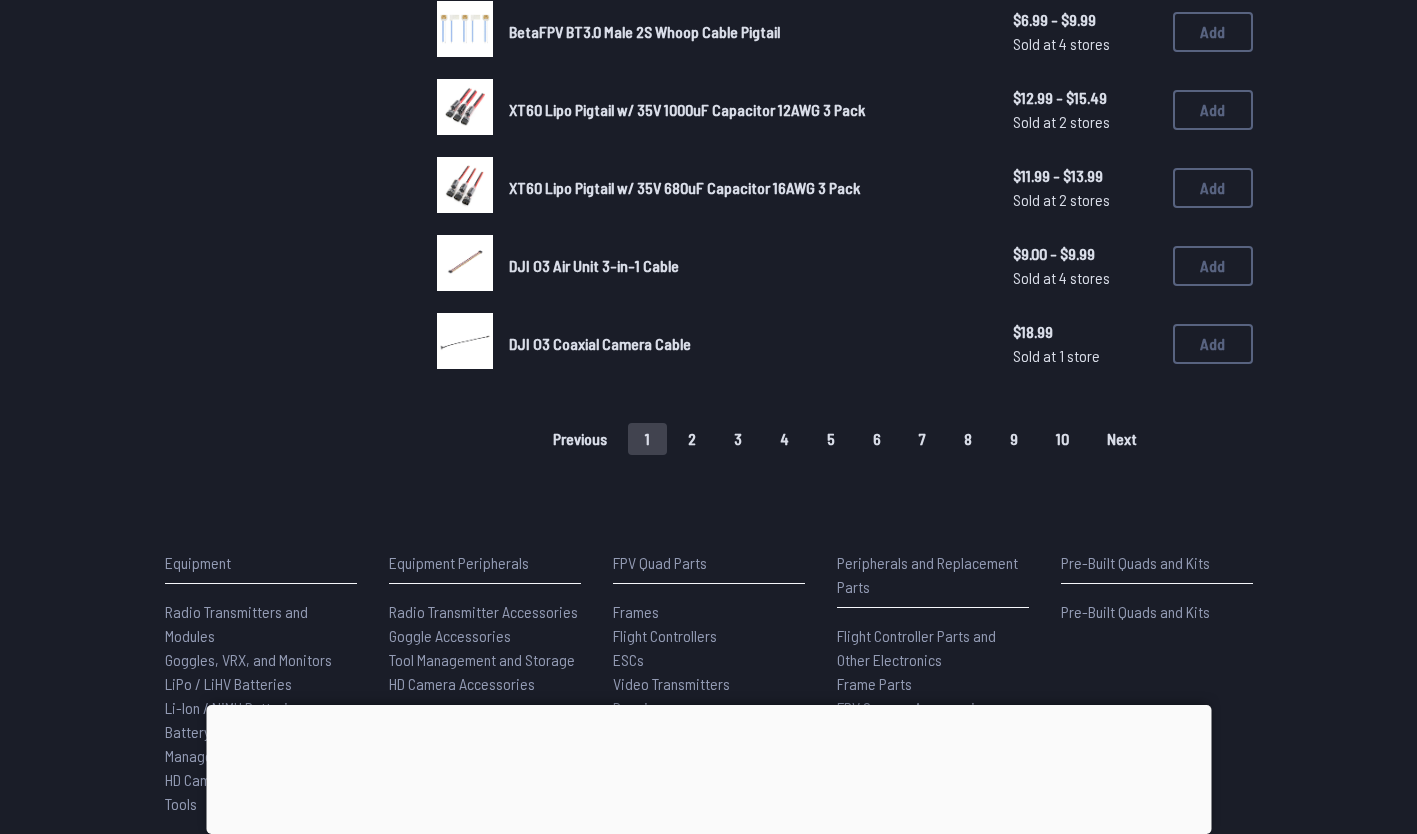 scroll, scrollTop: 0, scrollLeft: 0, axis: both 